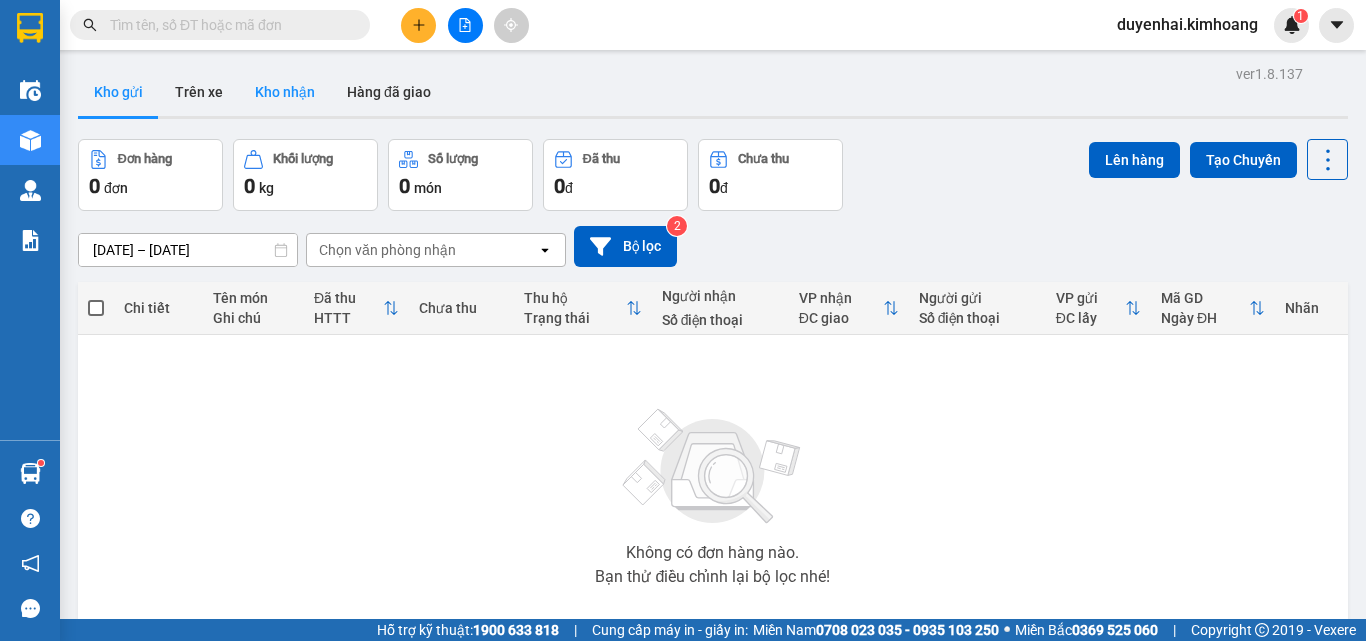 scroll, scrollTop: 0, scrollLeft: 0, axis: both 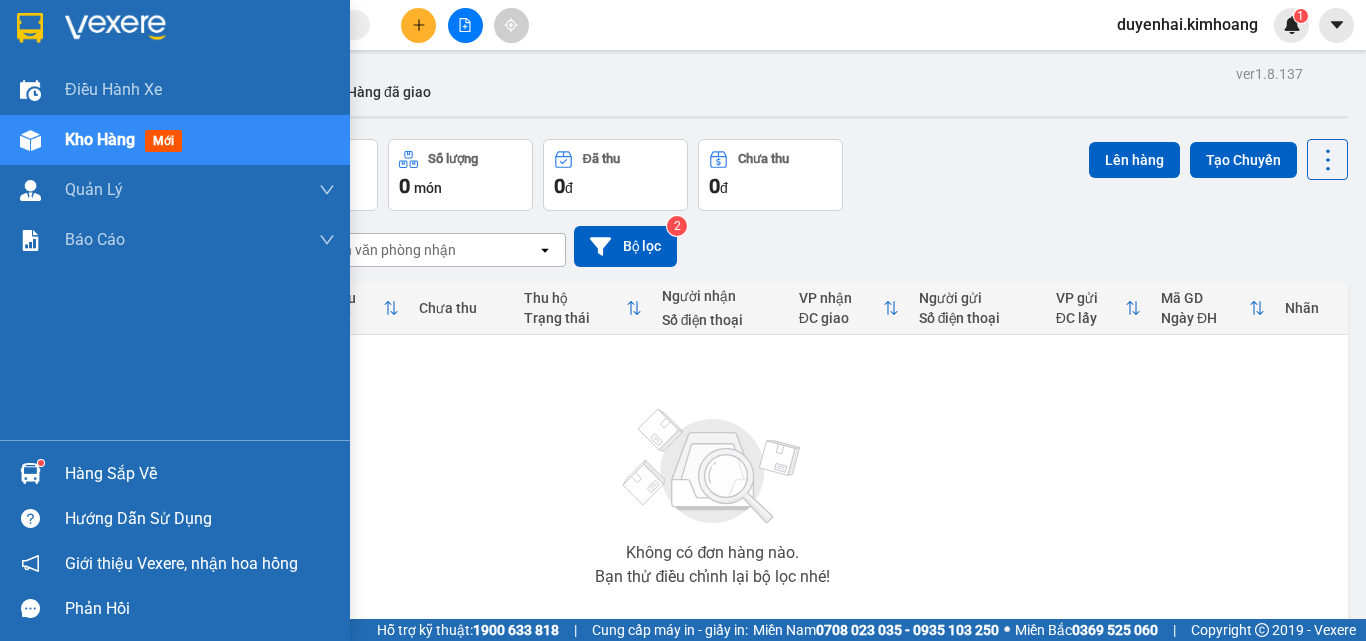 click on "Hàng sắp về" at bounding box center [200, 474] 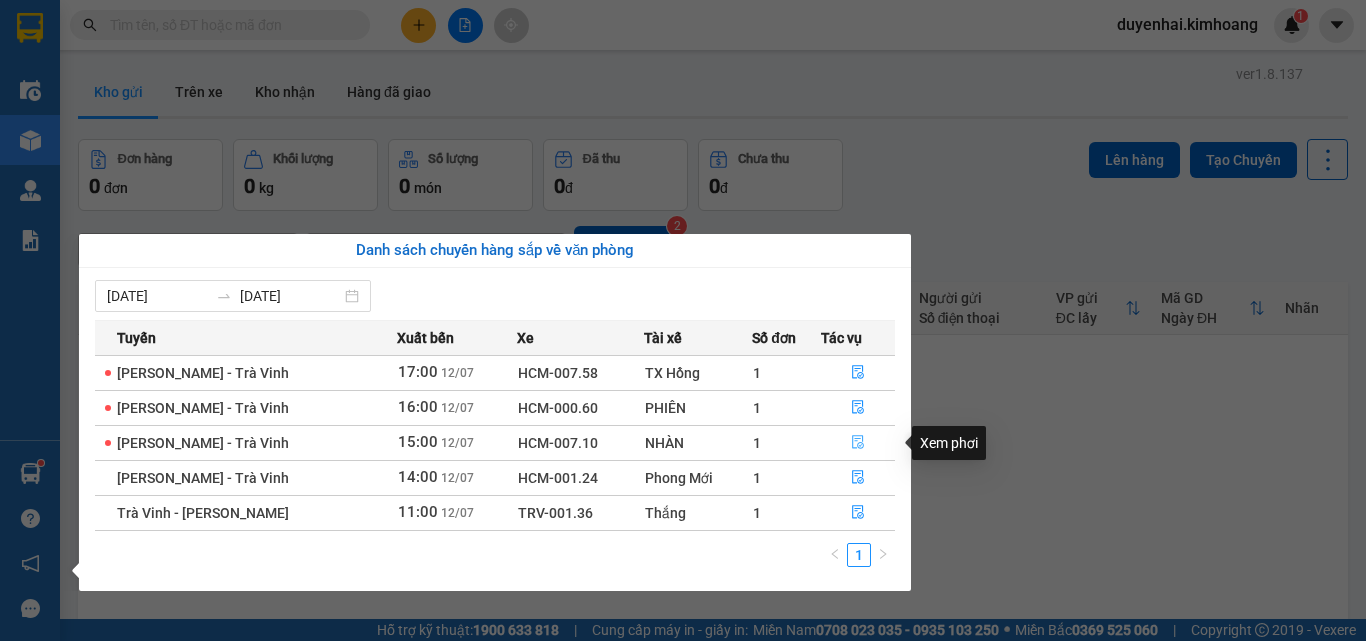 click 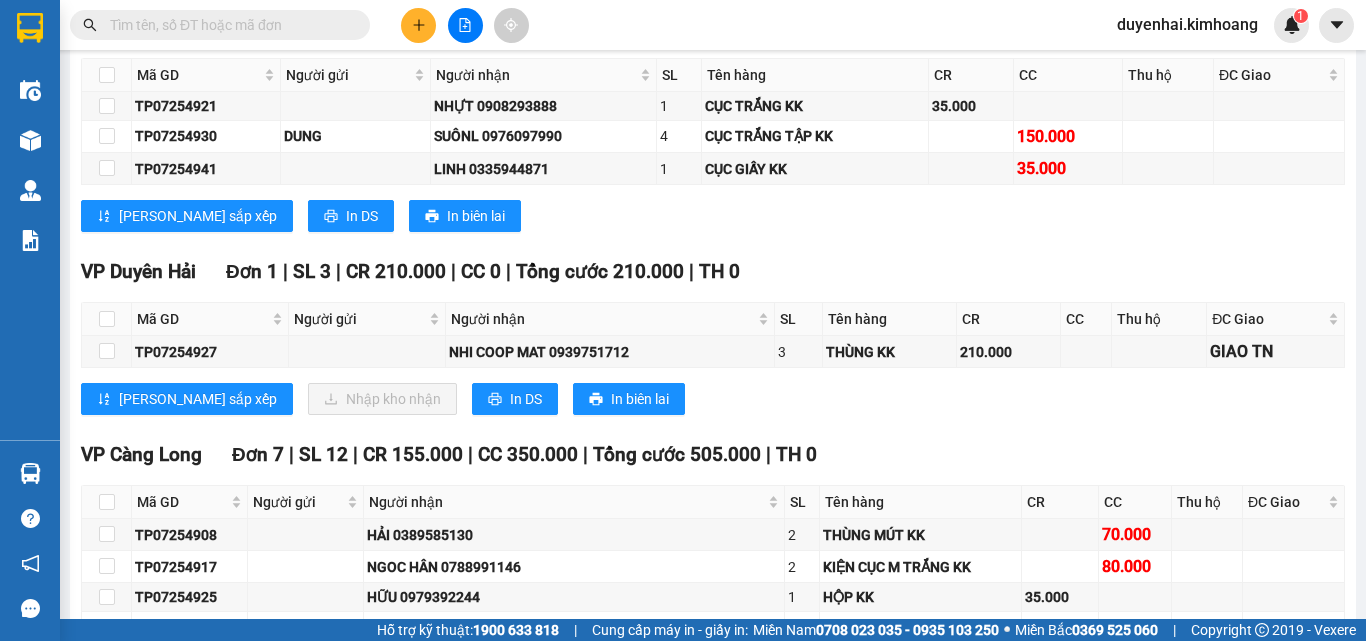 scroll, scrollTop: 1900, scrollLeft: 0, axis: vertical 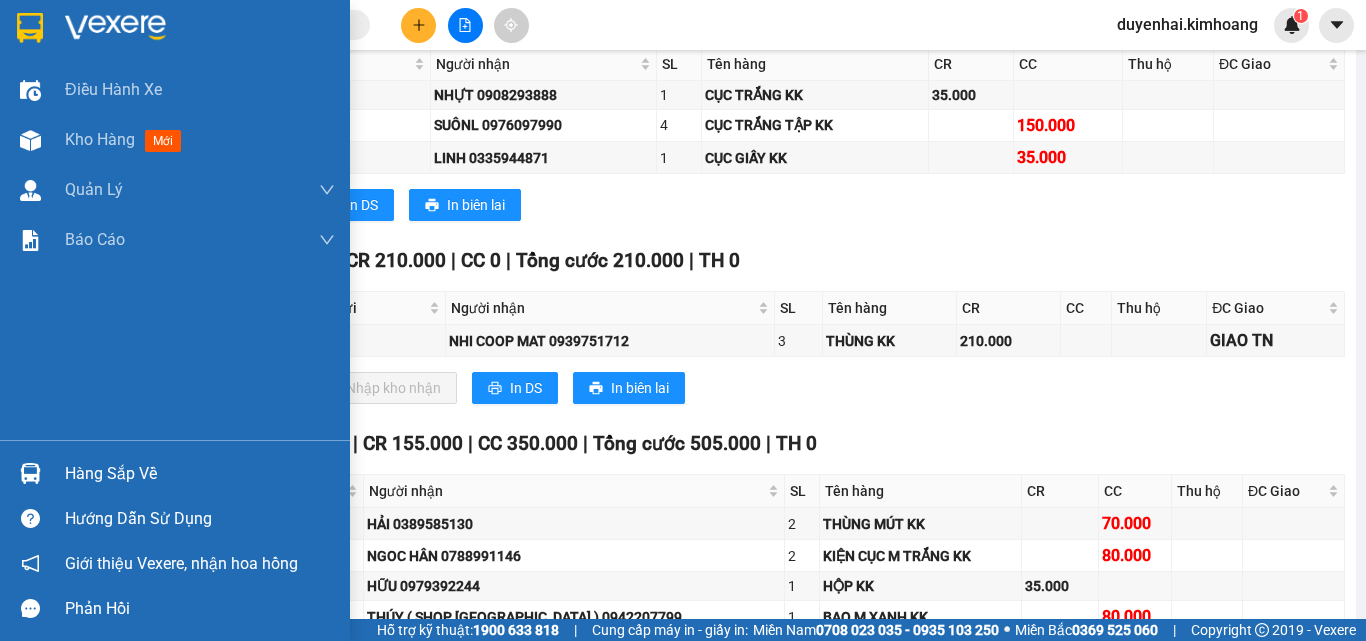 click on "Hàng sắp về" at bounding box center [200, 474] 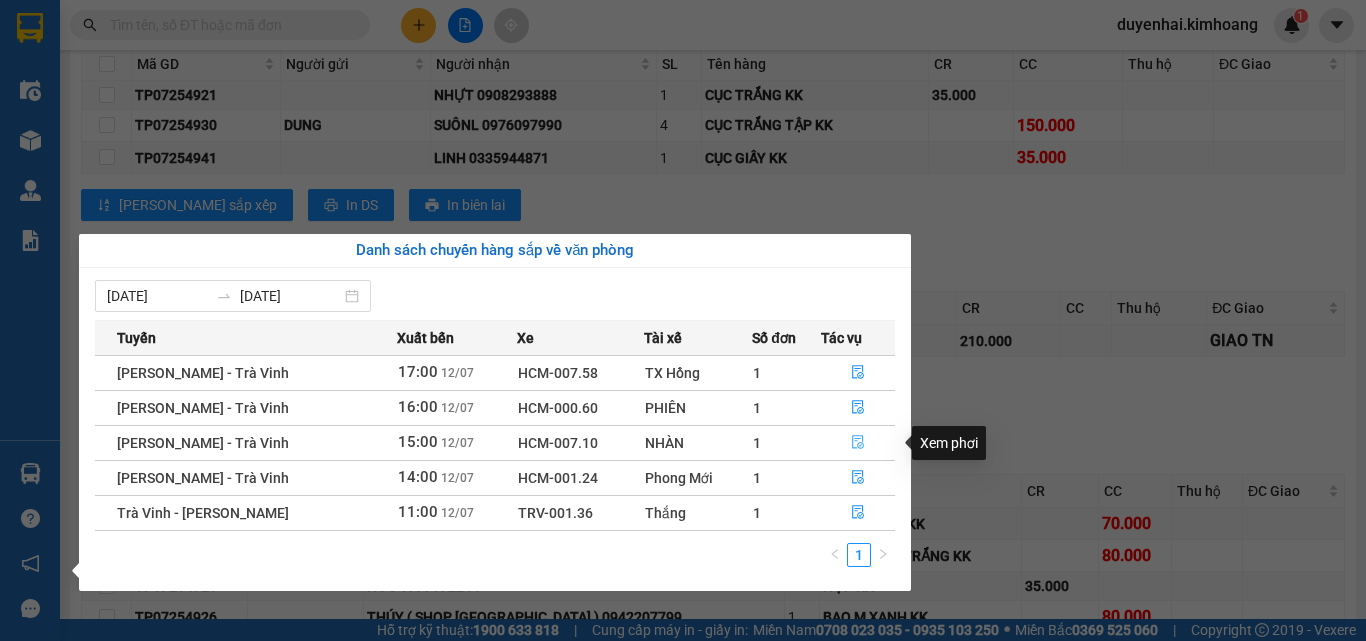 click 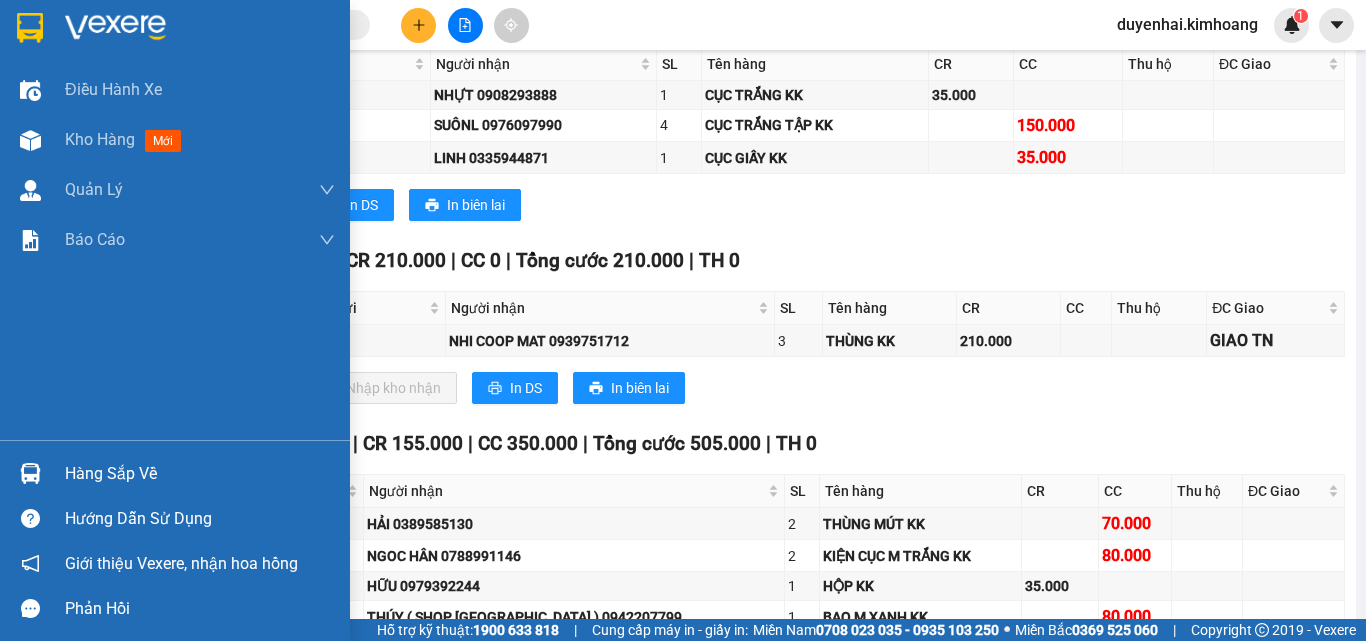 click on "Hàng sắp về" at bounding box center [200, 474] 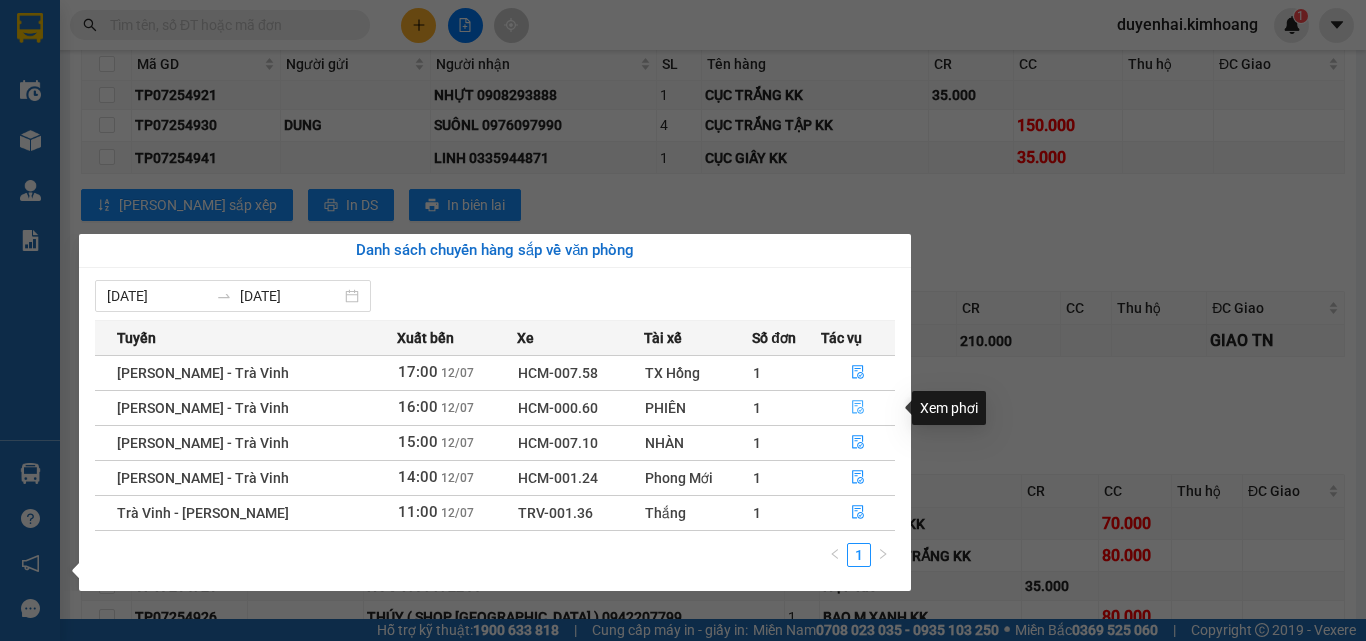 drag, startPoint x: 851, startPoint y: 411, endPoint x: 1087, endPoint y: 15, distance: 460.99023 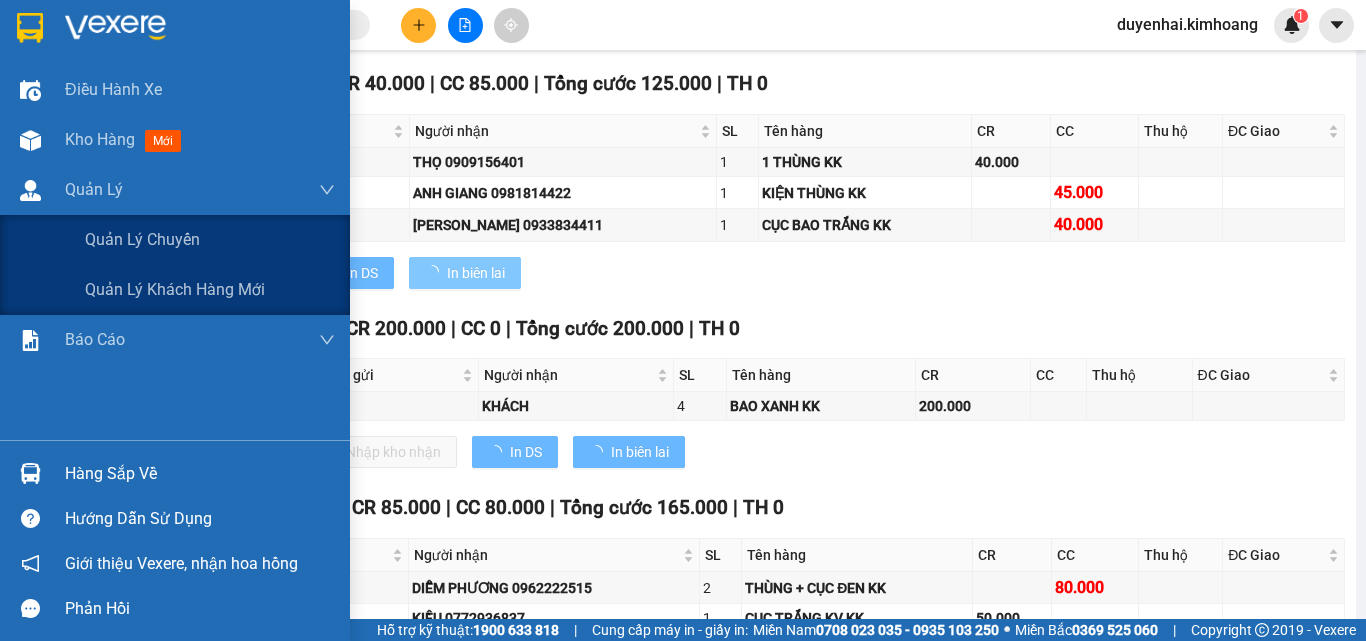 scroll, scrollTop: 1999, scrollLeft: 0, axis: vertical 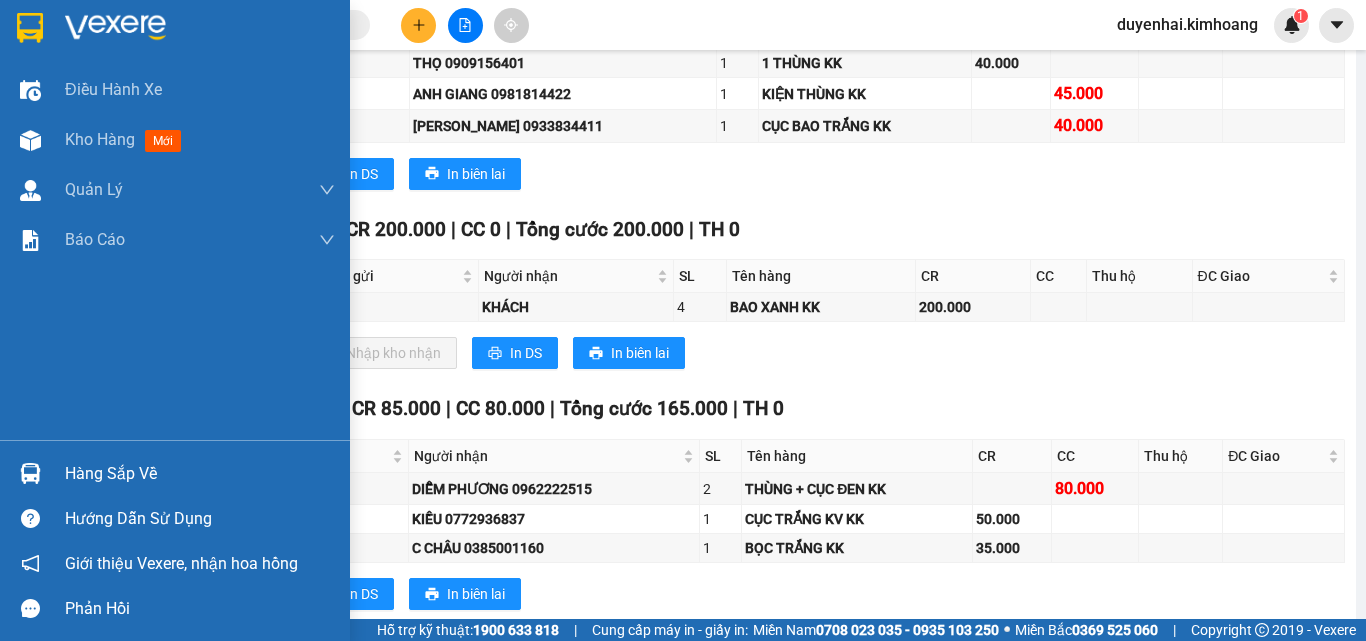 click on "Hàng sắp về" at bounding box center (200, 474) 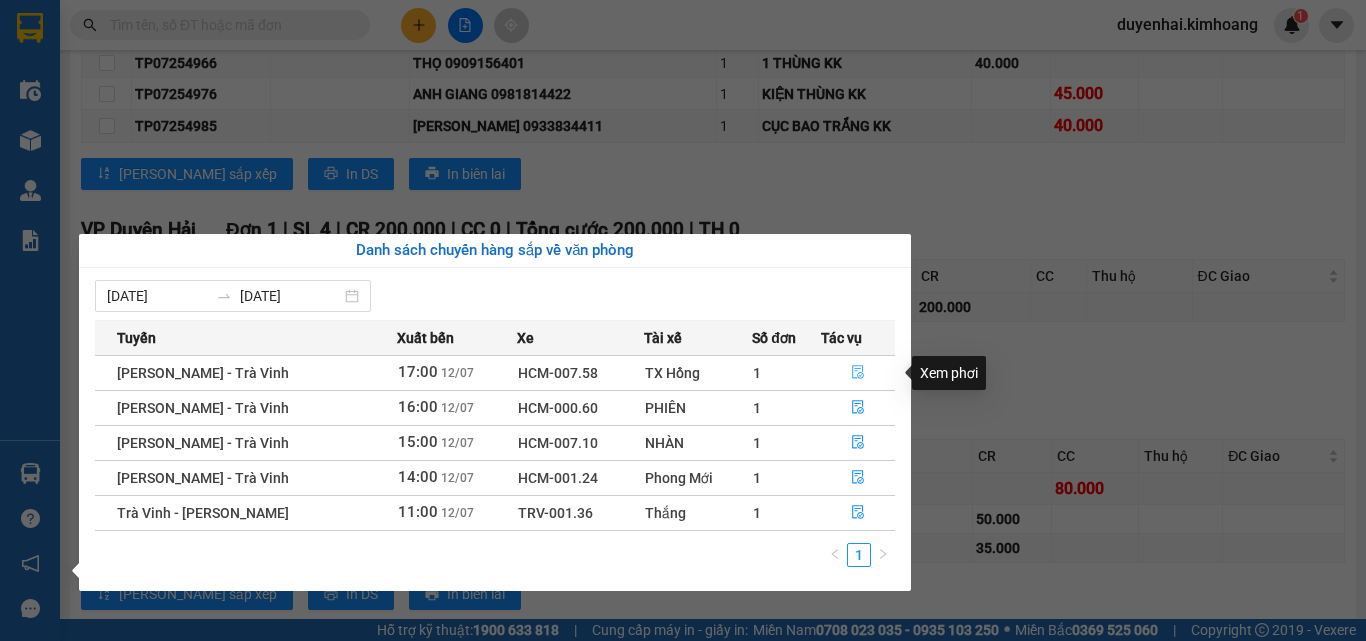 click 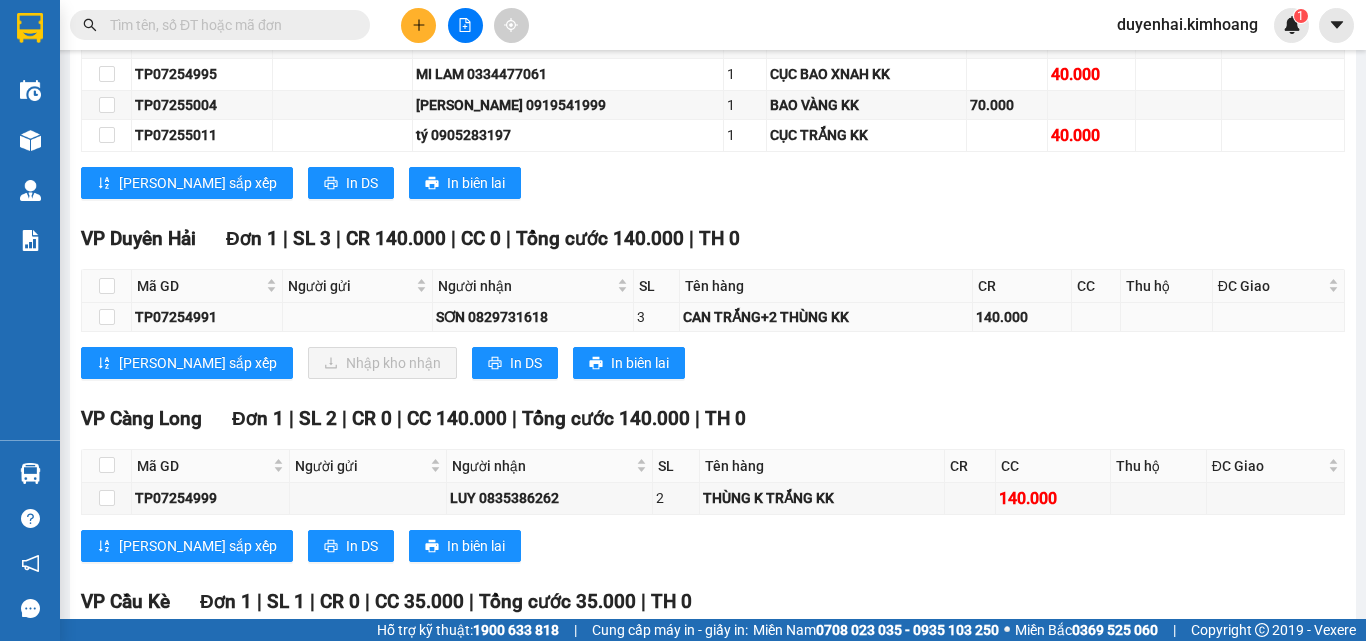 scroll, scrollTop: 1977, scrollLeft: 0, axis: vertical 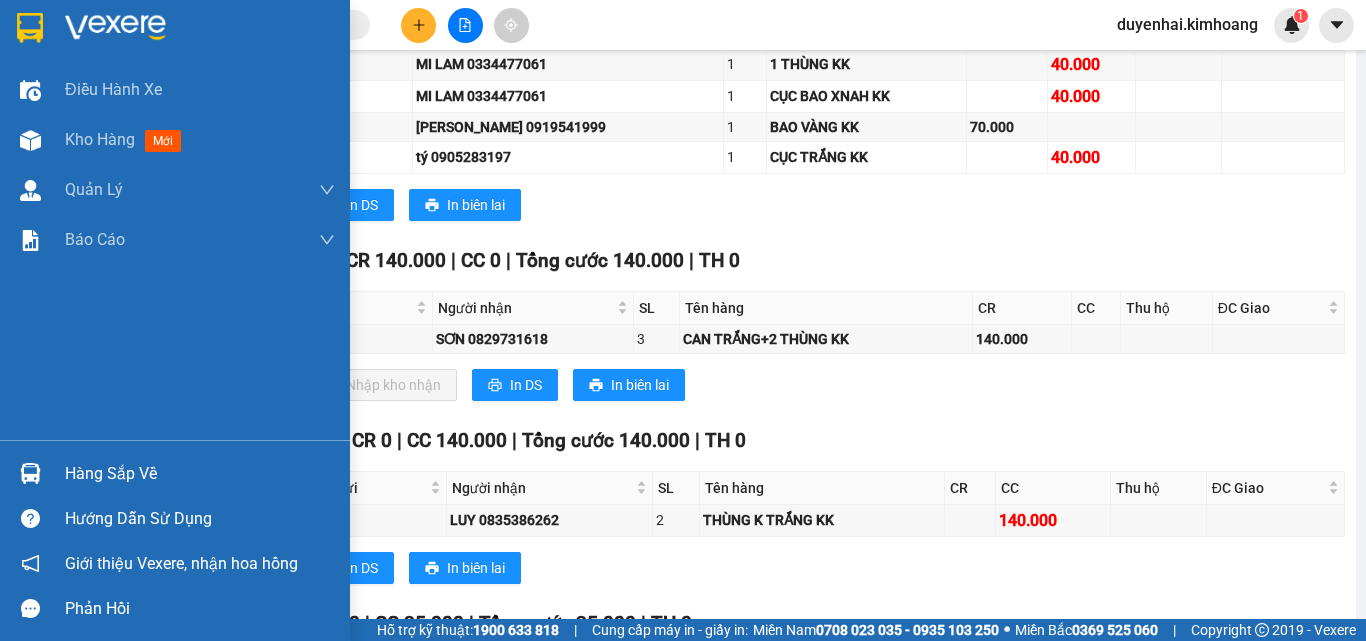 click on "Hàng sắp về" at bounding box center [200, 474] 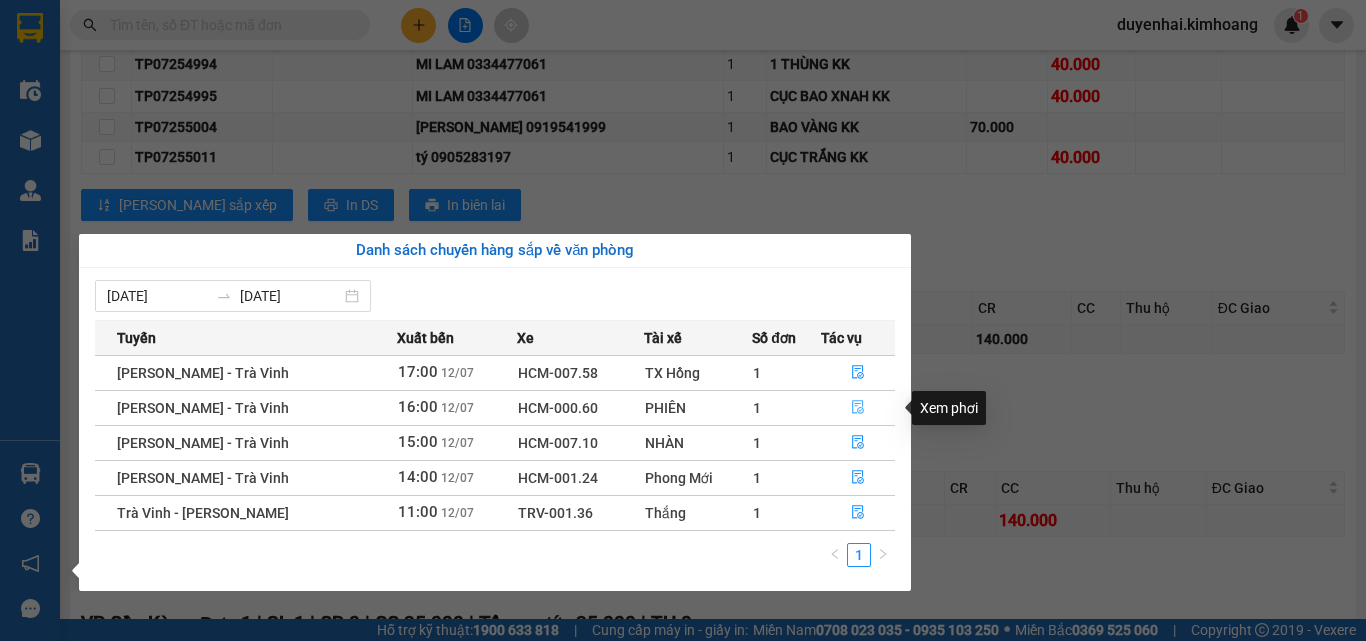 click 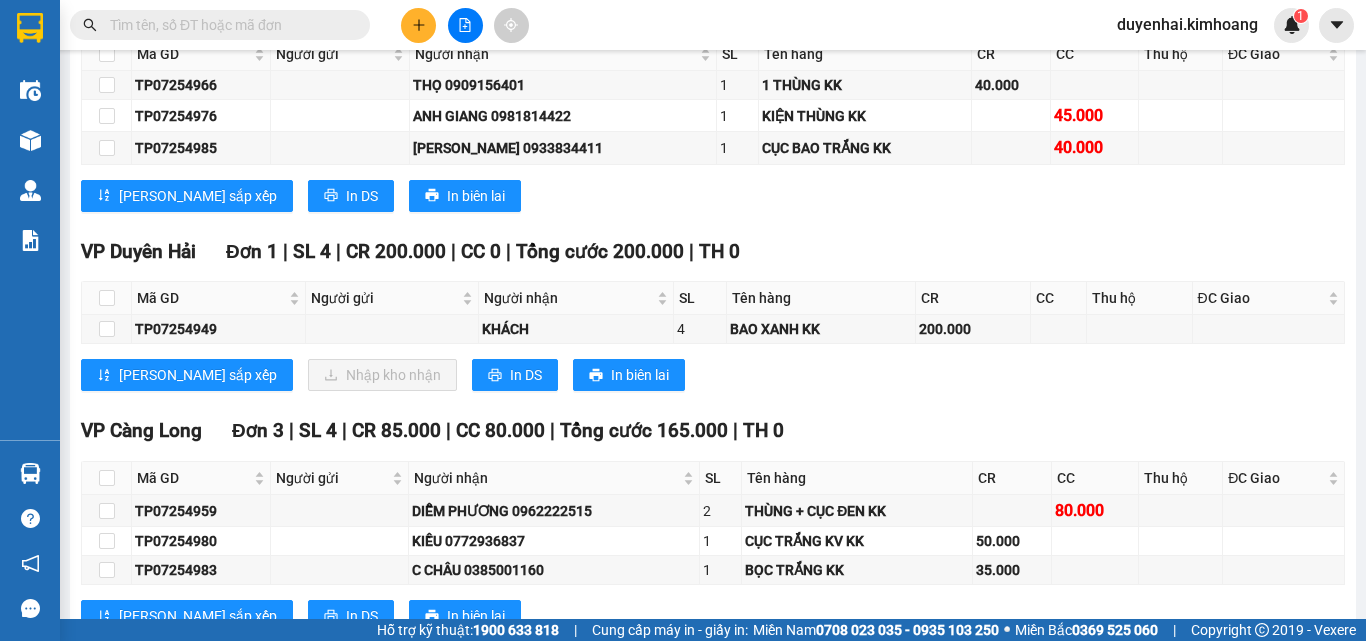 scroll, scrollTop: 2099, scrollLeft: 0, axis: vertical 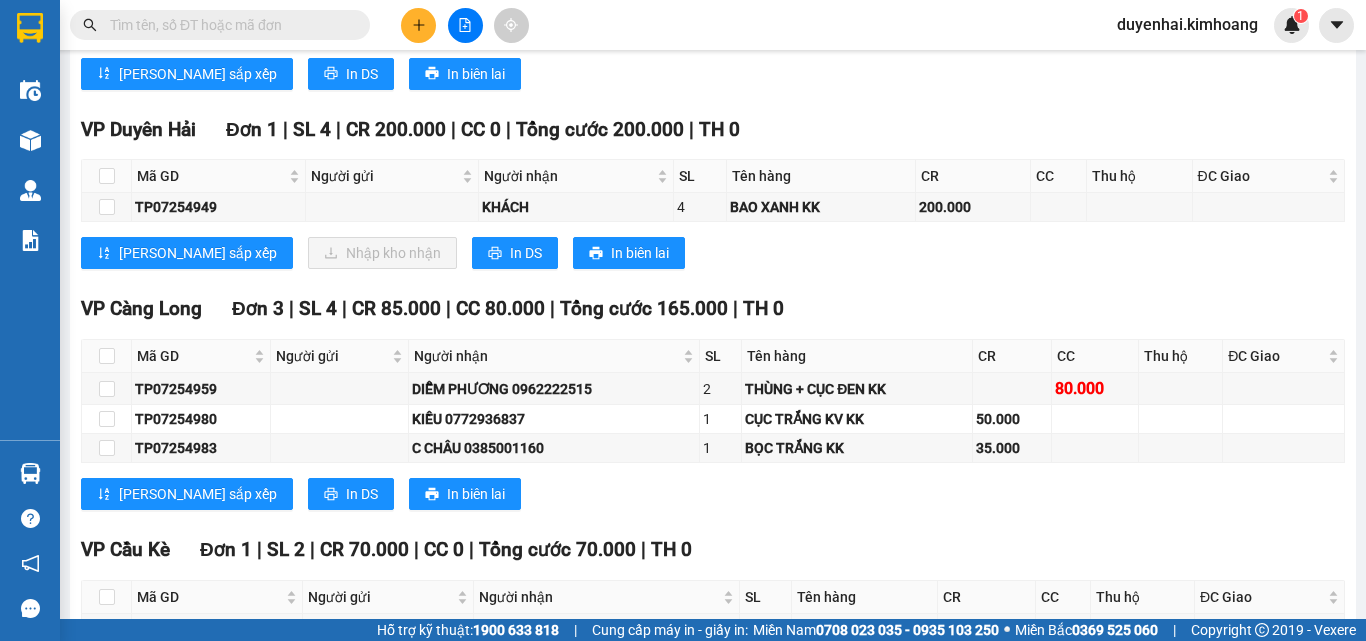 click at bounding box center [228, 25] 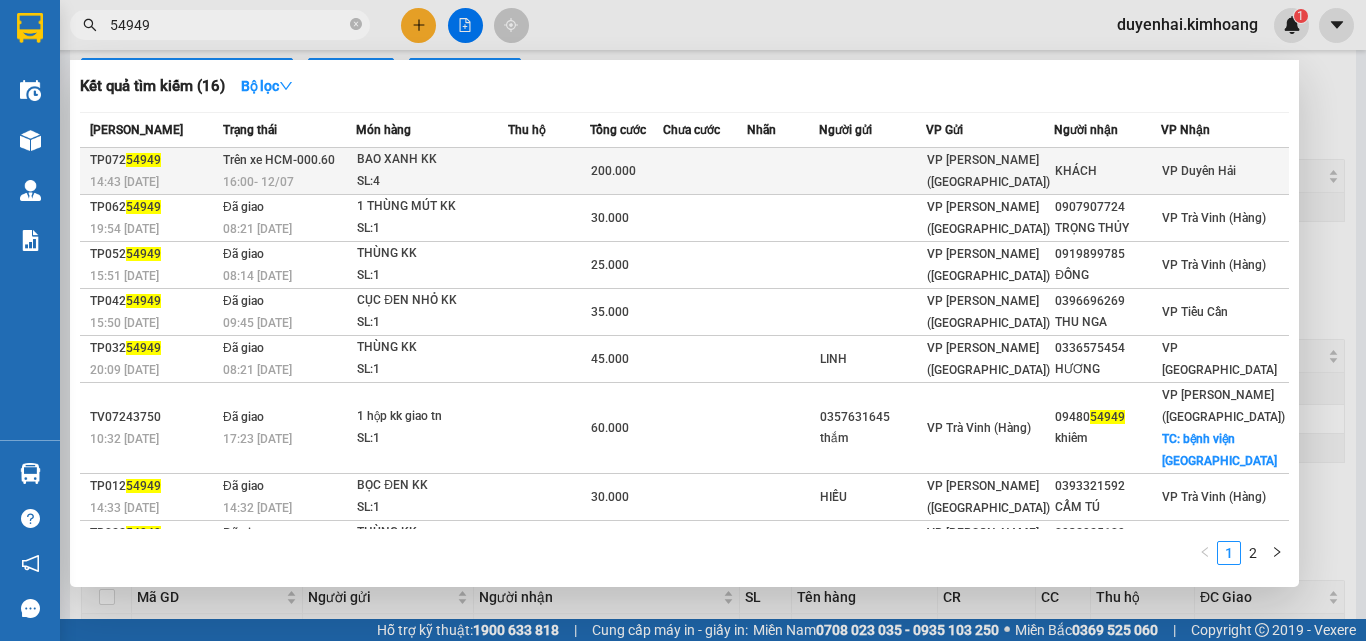 type on "54949" 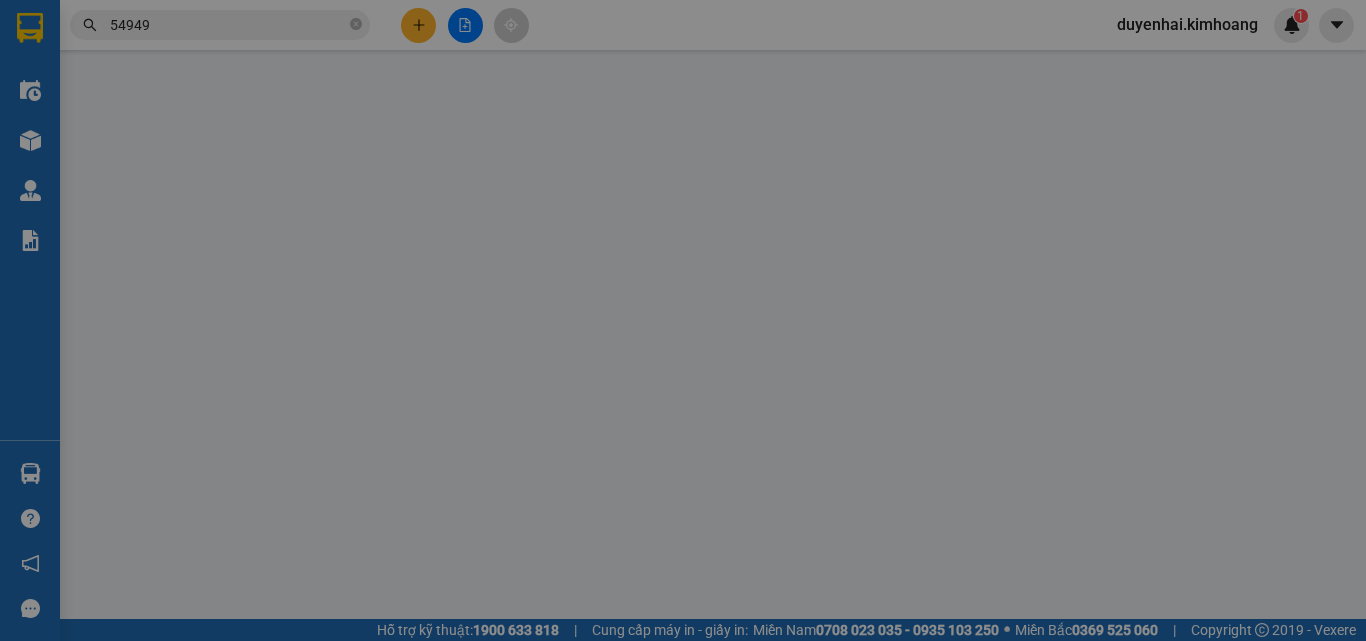 scroll, scrollTop: 0, scrollLeft: 0, axis: both 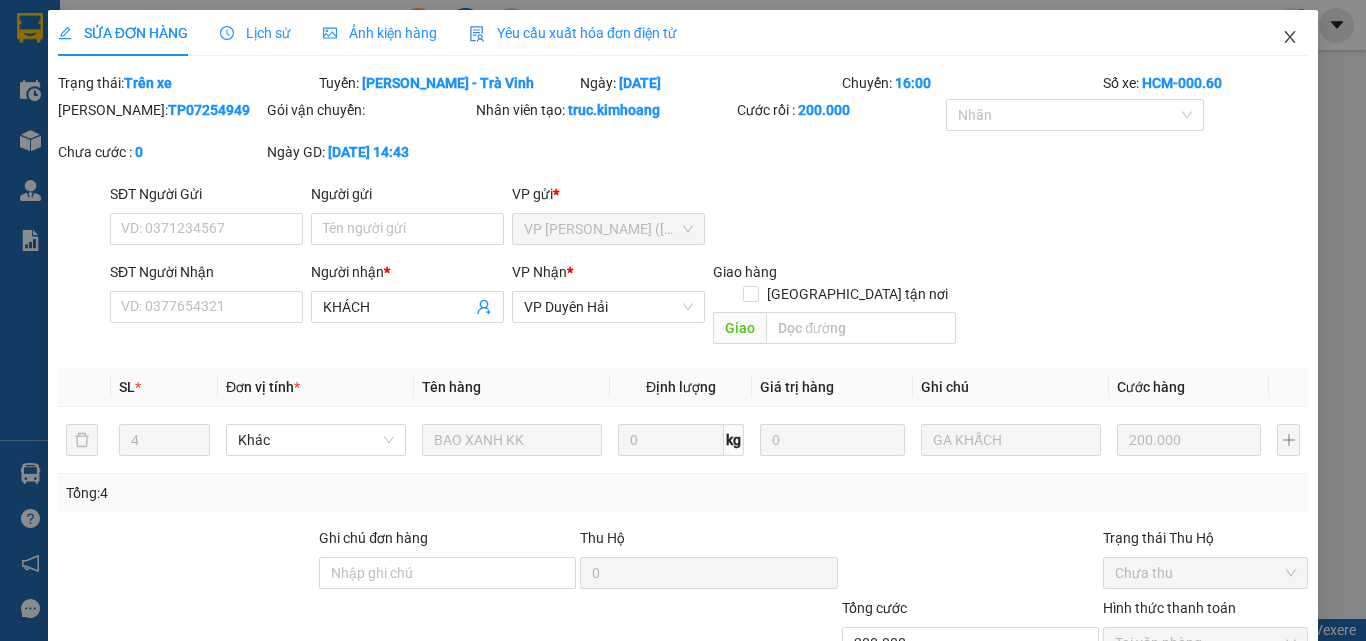 click 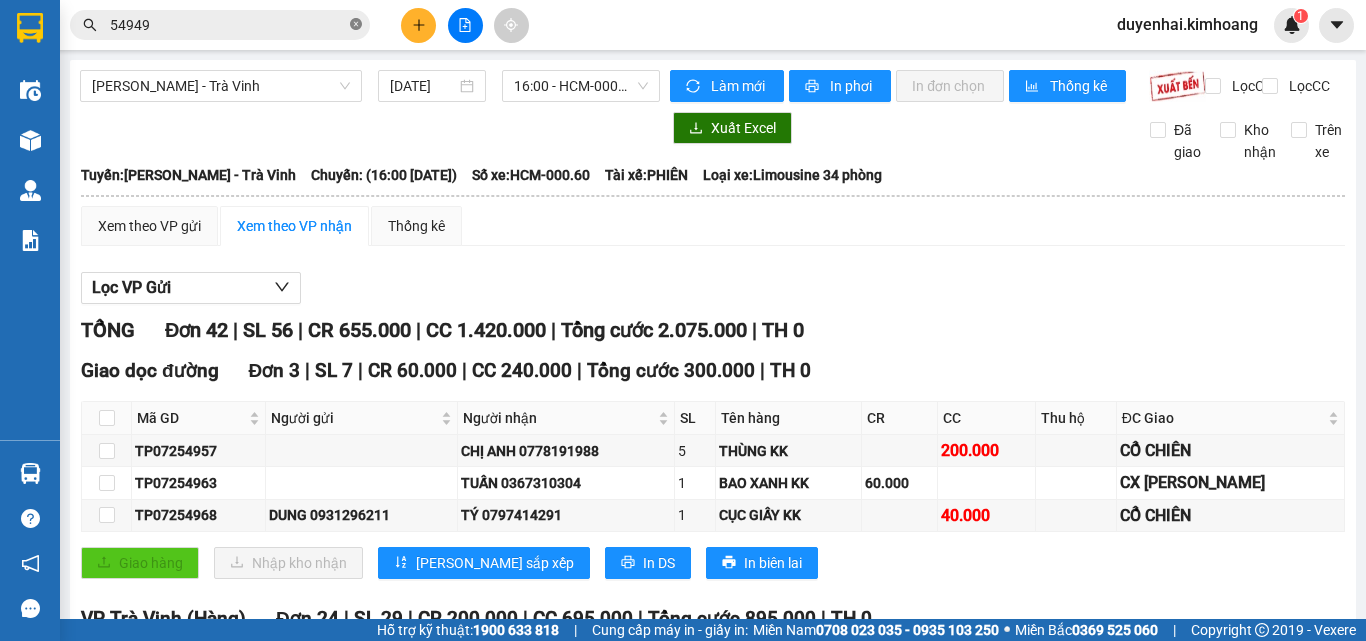 click 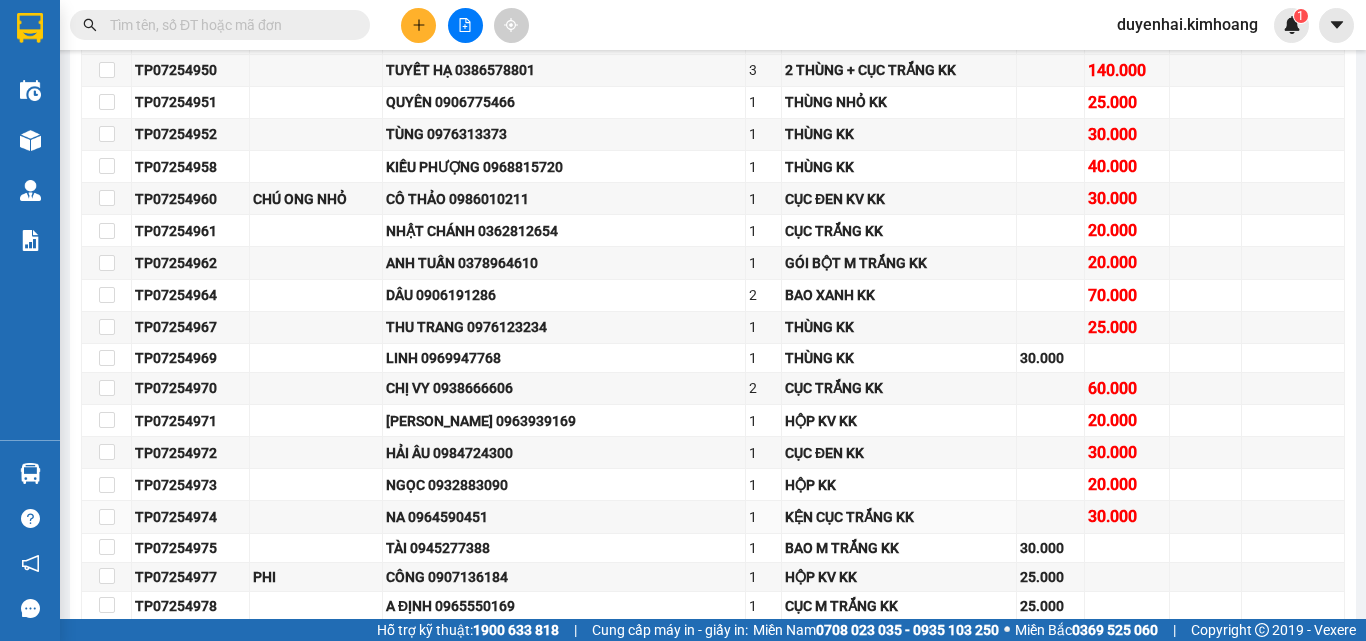 scroll, scrollTop: 1000, scrollLeft: 0, axis: vertical 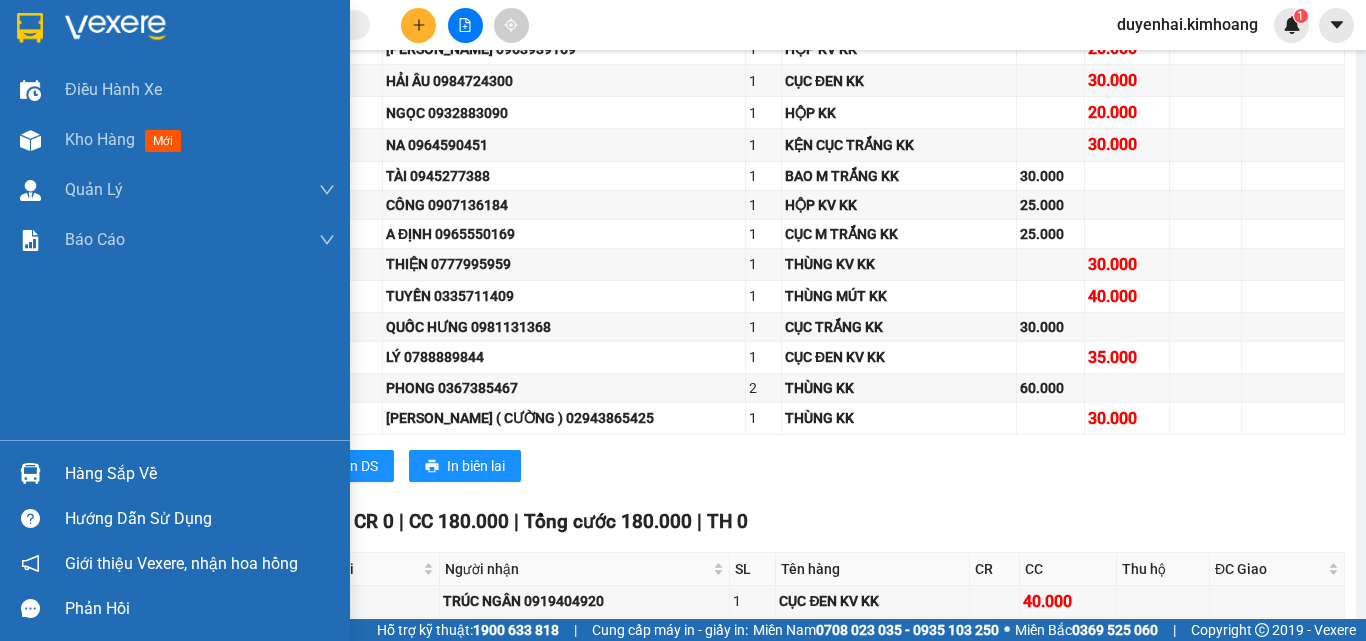 click on "Hàng sắp về" at bounding box center [200, 474] 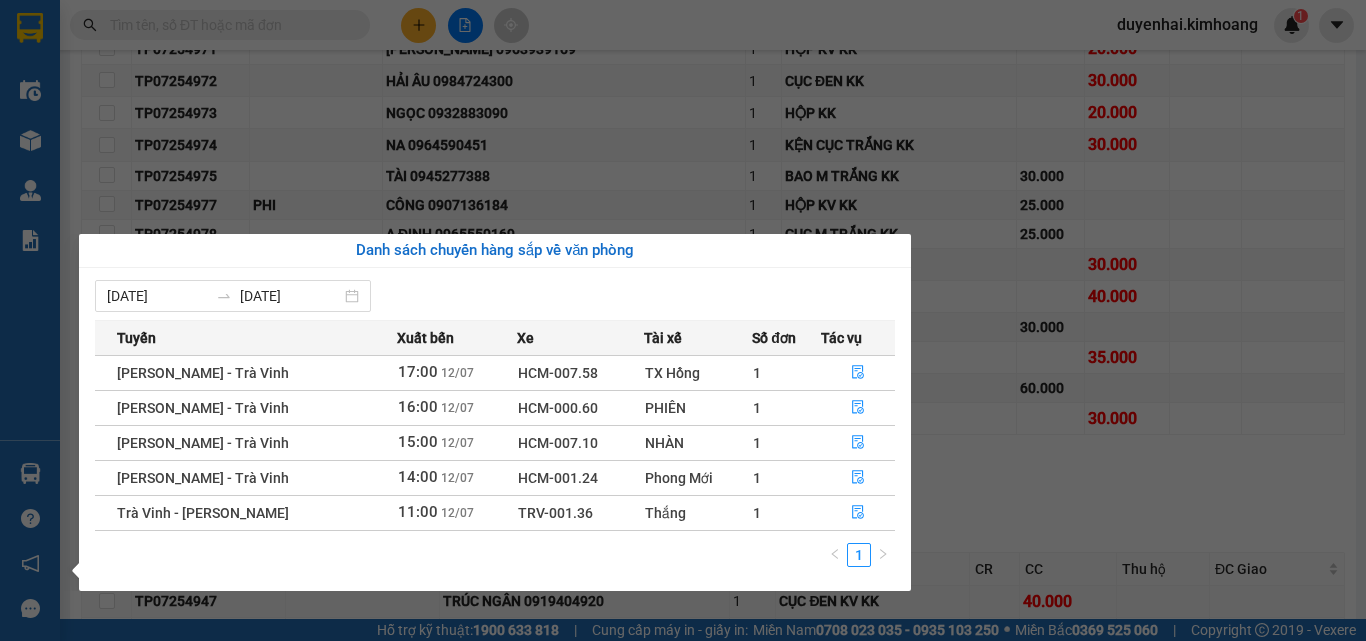 click on "Kết quả tìm kiếm ( 16 )  Bộ lọc  Mã ĐH Trạng thái Món hàng Thu hộ Tổng cước Chưa cước Nhãn Người gửi VP Gửi Người nhận VP Nhận TP07254949 14:43 [DATE] Trên xe   HCM-000.60 16:00  [DATE] BAO XANH KK SL:  4 200.000 VP [PERSON_NAME] ([GEOGRAPHIC_DATA]) KHÁCH VP Duyên Hải TP06254949 19:54 [DATE] Đã giao   08:21 [DATE] 1 THÙNG MÚT KK SL:  1 30.000 VP [PERSON_NAME] ([GEOGRAPHIC_DATA]) 0907907724 TRỌNG THỦY VP Trà Vinh ([GEOGRAPHIC_DATA]) TP05254949 15:51 [DATE] Đã giao   08:14 [DATE] THÙNG KK SL:  1 25.000 VP [PERSON_NAME] ([GEOGRAPHIC_DATA]) 0919899785 ĐỒNG VP Trà Vinh ([GEOGRAPHIC_DATA]) TP04254949 15:50 [DATE] Đã giao   09:45 [DATE] CỤC ĐEN NHỎ KK SL:  1 35.000 VP [PERSON_NAME] ([GEOGRAPHIC_DATA]) 0396696269 THU NGA VP [GEOGRAPHIC_DATA] 20:09 [DATE] Đã giao   08:21 [DATE] THÙNG KK SL:  1 45.000 LINH VP [PERSON_NAME] ([GEOGRAPHIC_DATA]) 0336575454 HƯƠNG  VP [GEOGRAPHIC_DATA] 10:32 [DATE] Đã giao   17:23 [DATE] 1 hộp kk giao tn SL:  1 60.000 0357631645 thắm VP Trà Vinh (Hàng) 0948054949 khiêm   1" at bounding box center [683, 320] 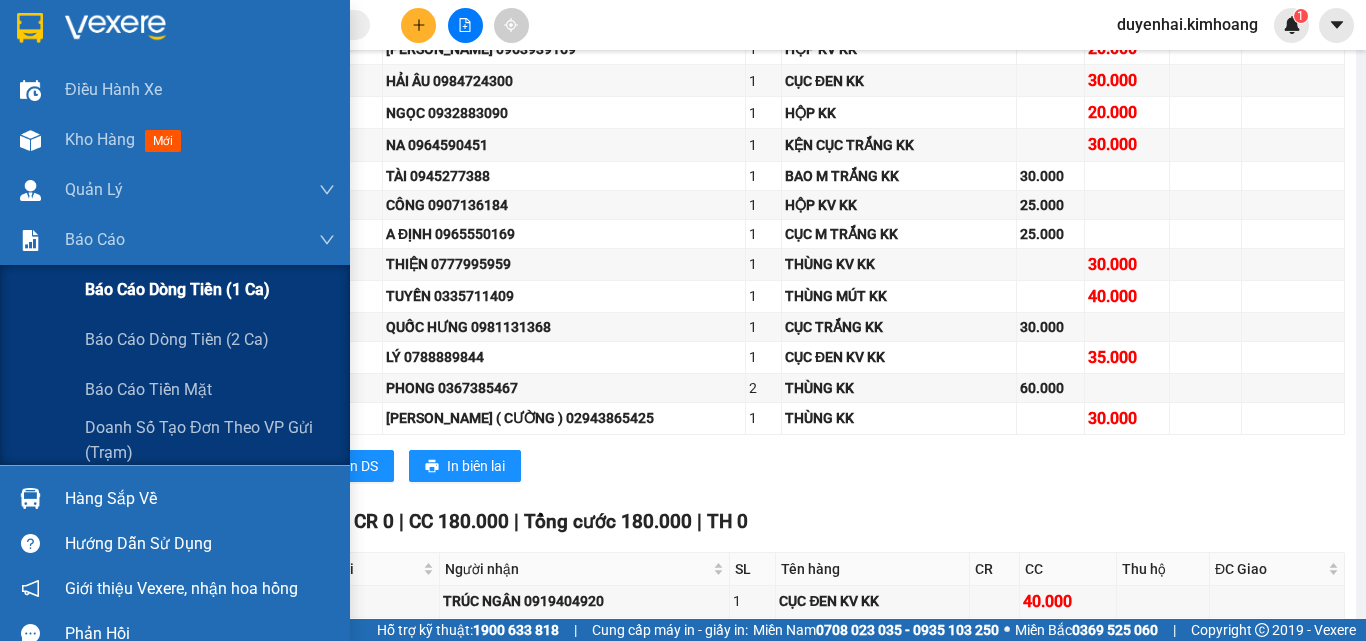 drag, startPoint x: 130, startPoint y: 284, endPoint x: 152, endPoint y: 291, distance: 23.086792 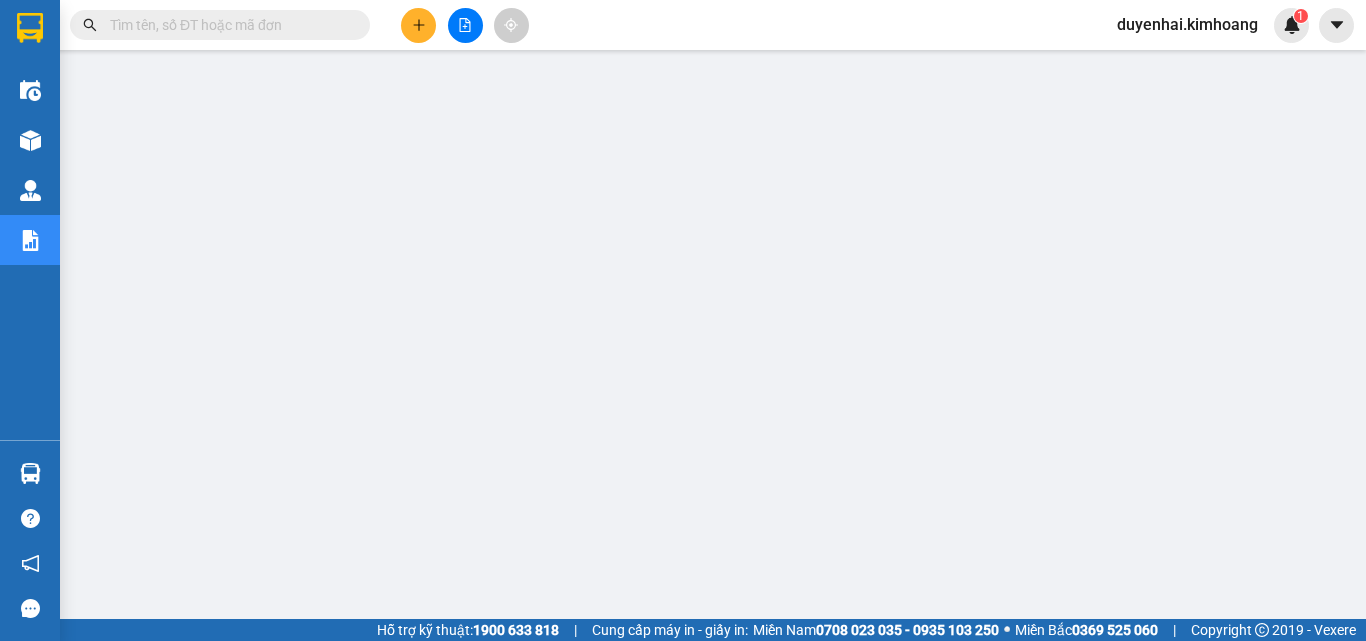 scroll, scrollTop: 0, scrollLeft: 0, axis: both 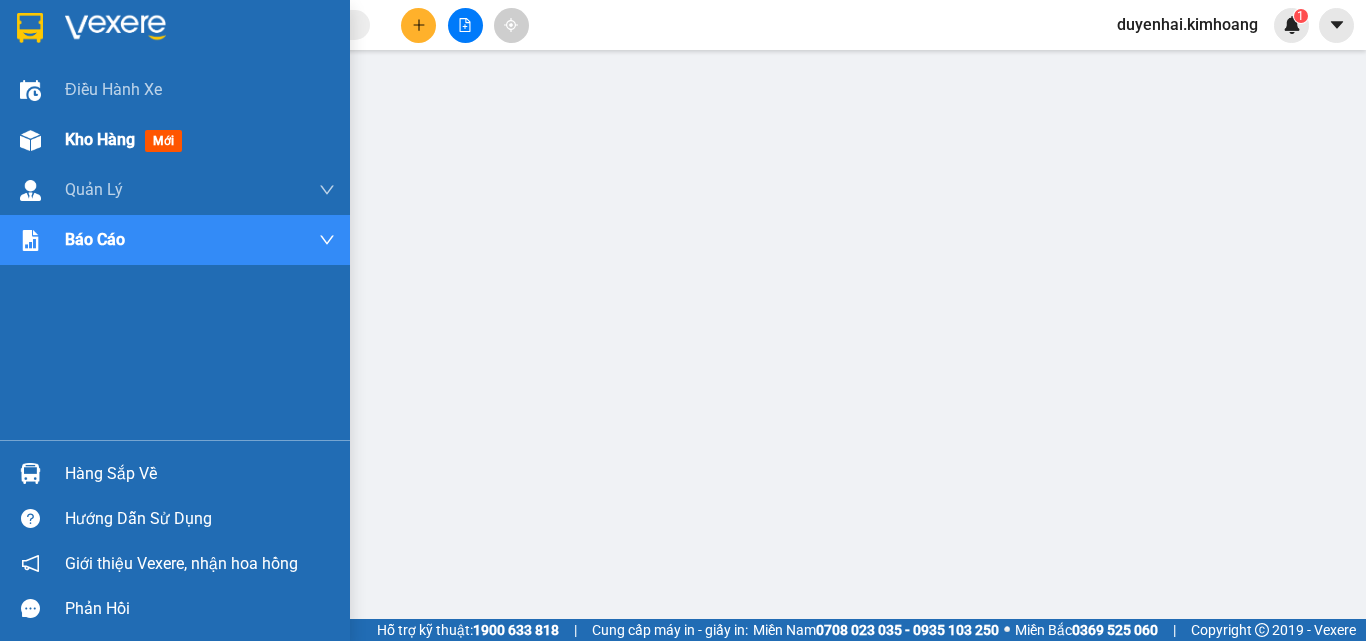 drag, startPoint x: 94, startPoint y: 139, endPoint x: 149, endPoint y: 163, distance: 60.00833 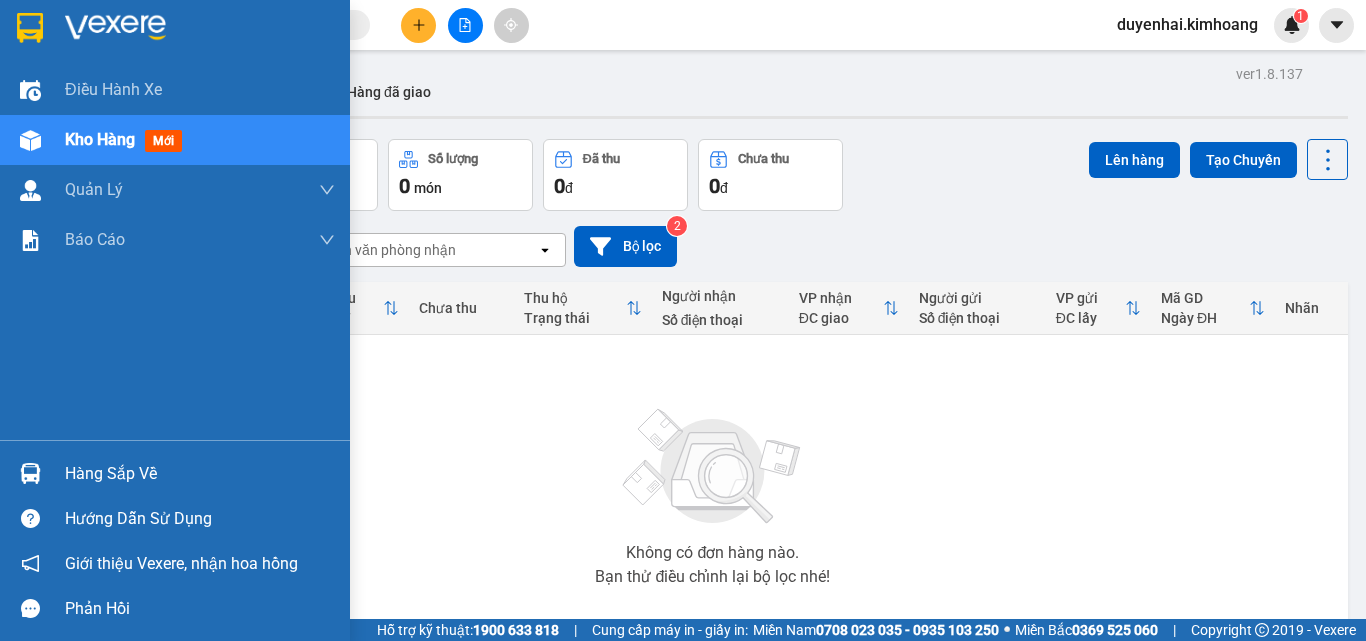 click on "Hàng sắp về" at bounding box center [200, 474] 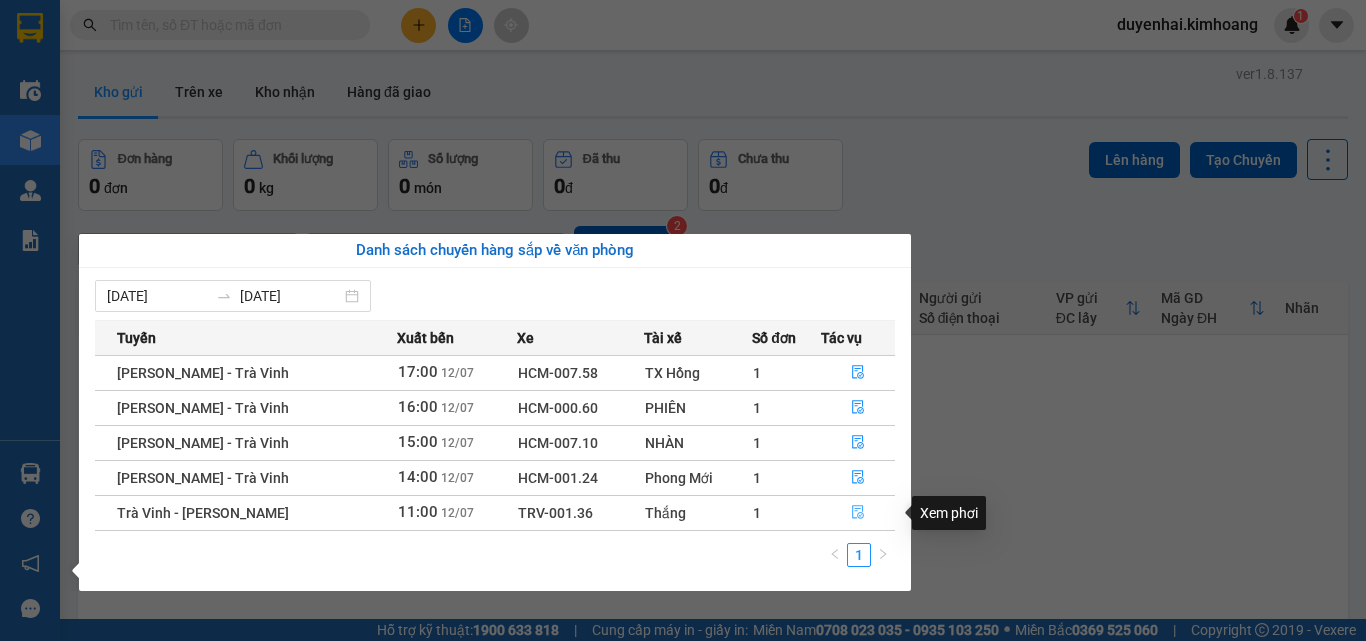 click at bounding box center (858, 513) 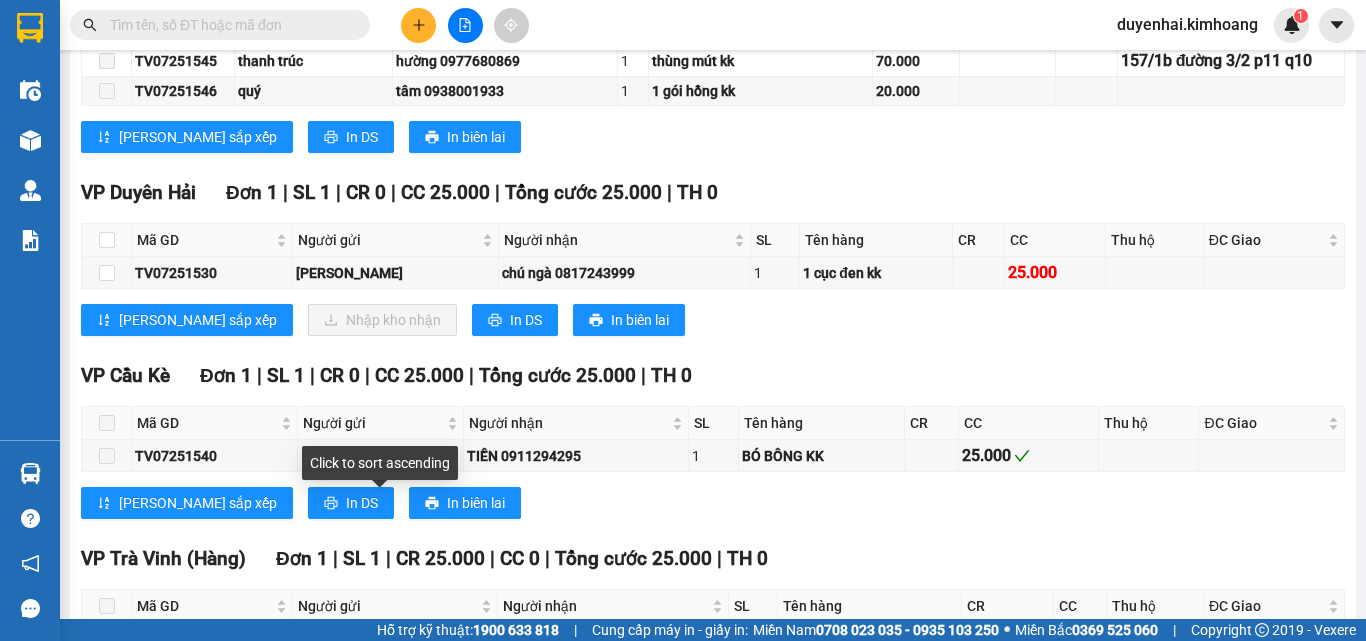 scroll, scrollTop: 1518, scrollLeft: 0, axis: vertical 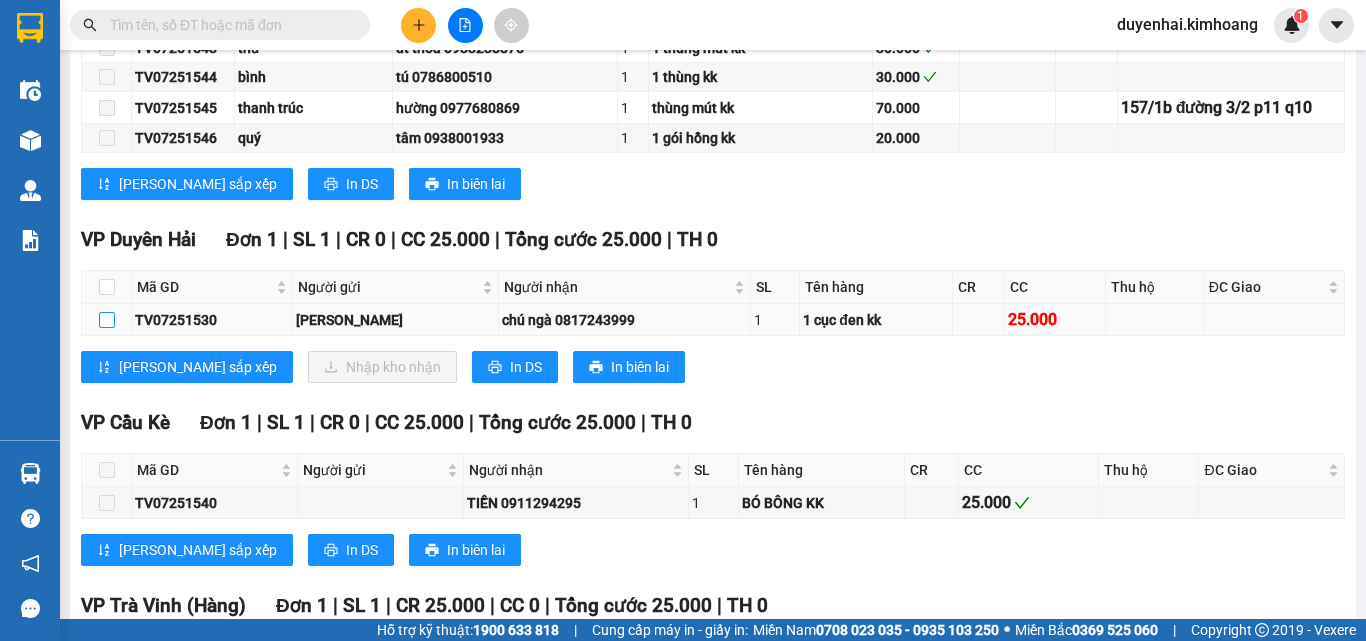 click at bounding box center [107, 320] 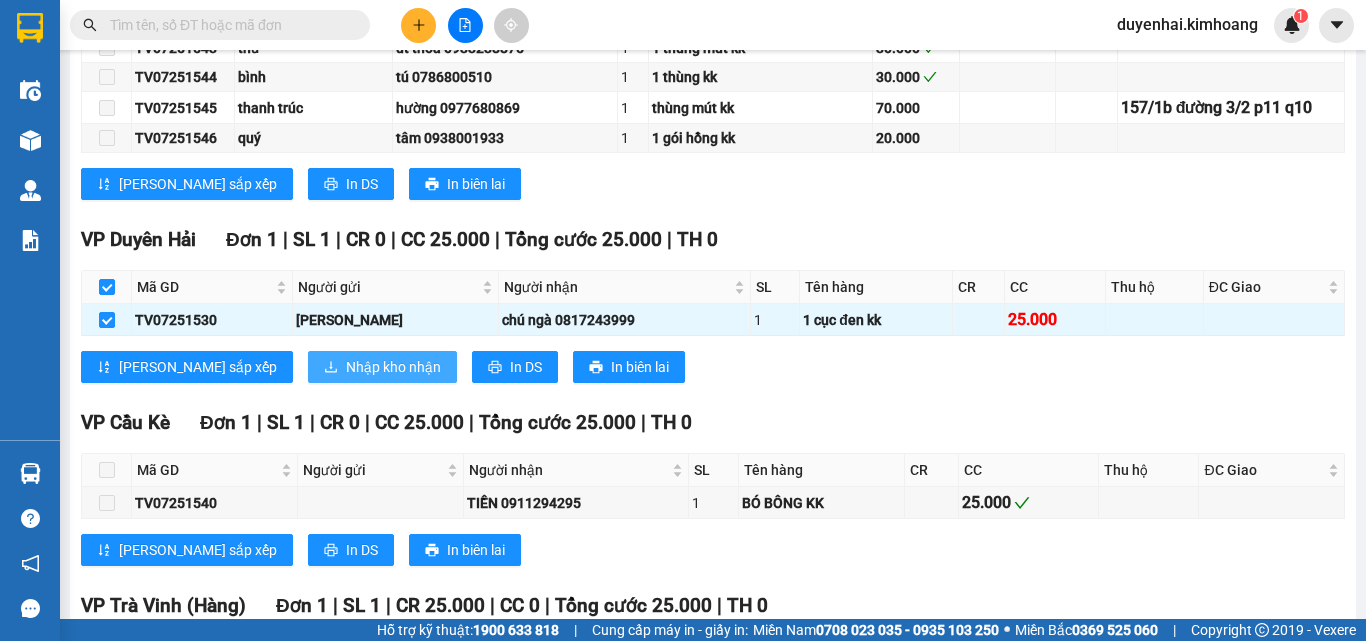click on "Nhập kho nhận" at bounding box center (393, 367) 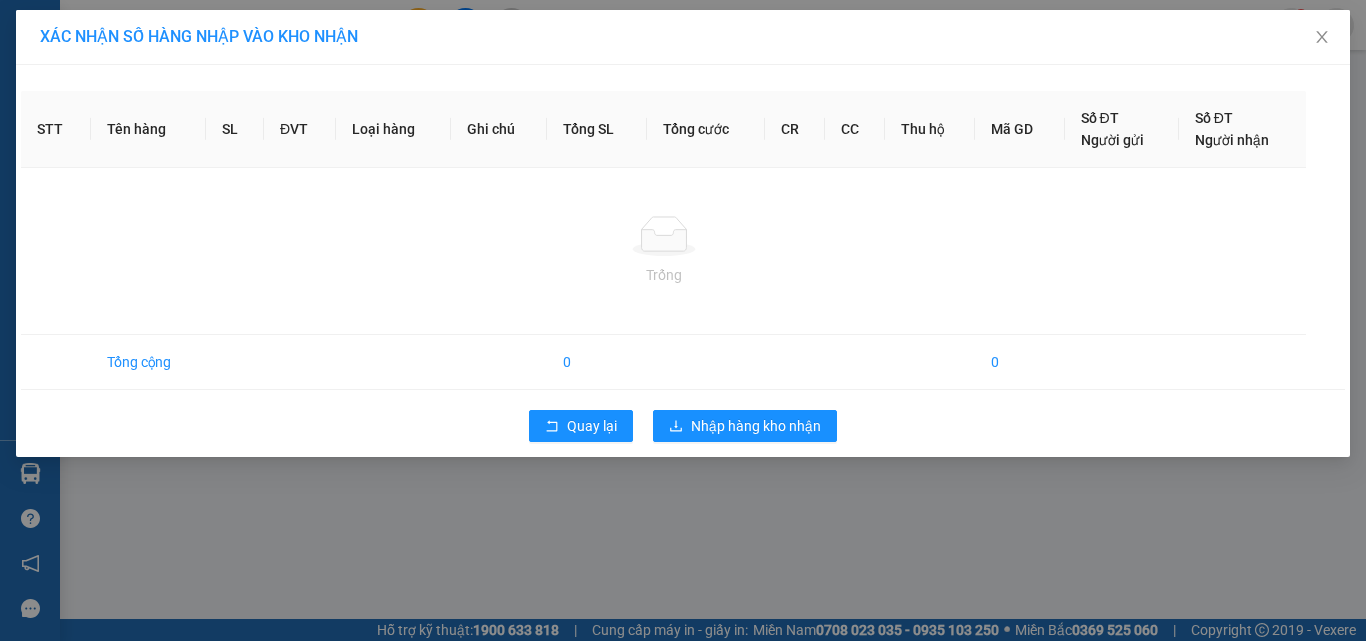 scroll, scrollTop: 0, scrollLeft: 0, axis: both 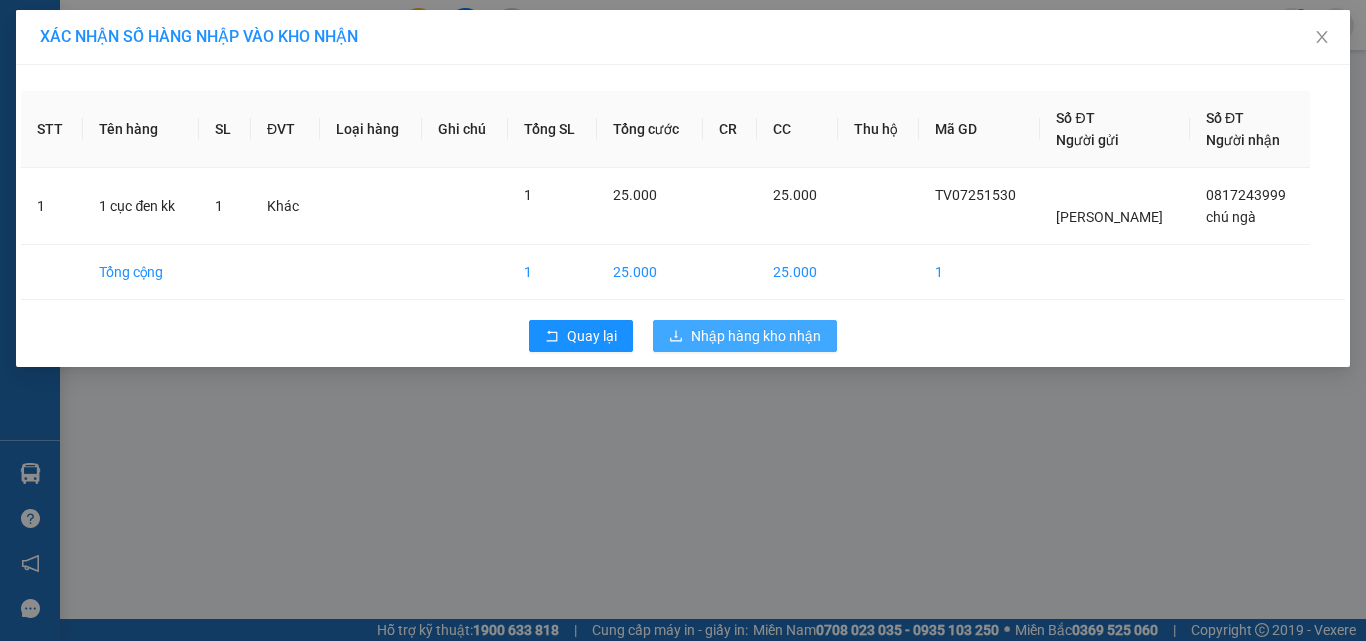 click on "Nhập hàng kho nhận" at bounding box center (756, 336) 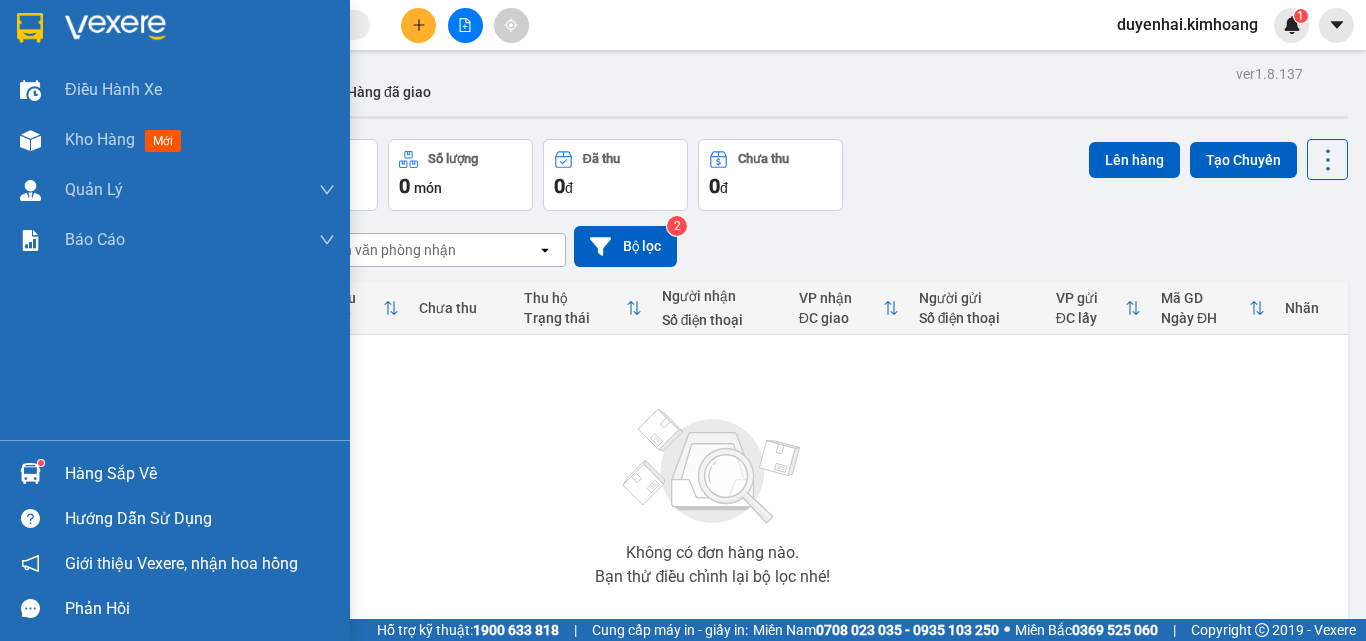 click on "Hàng sắp về" at bounding box center (200, 474) 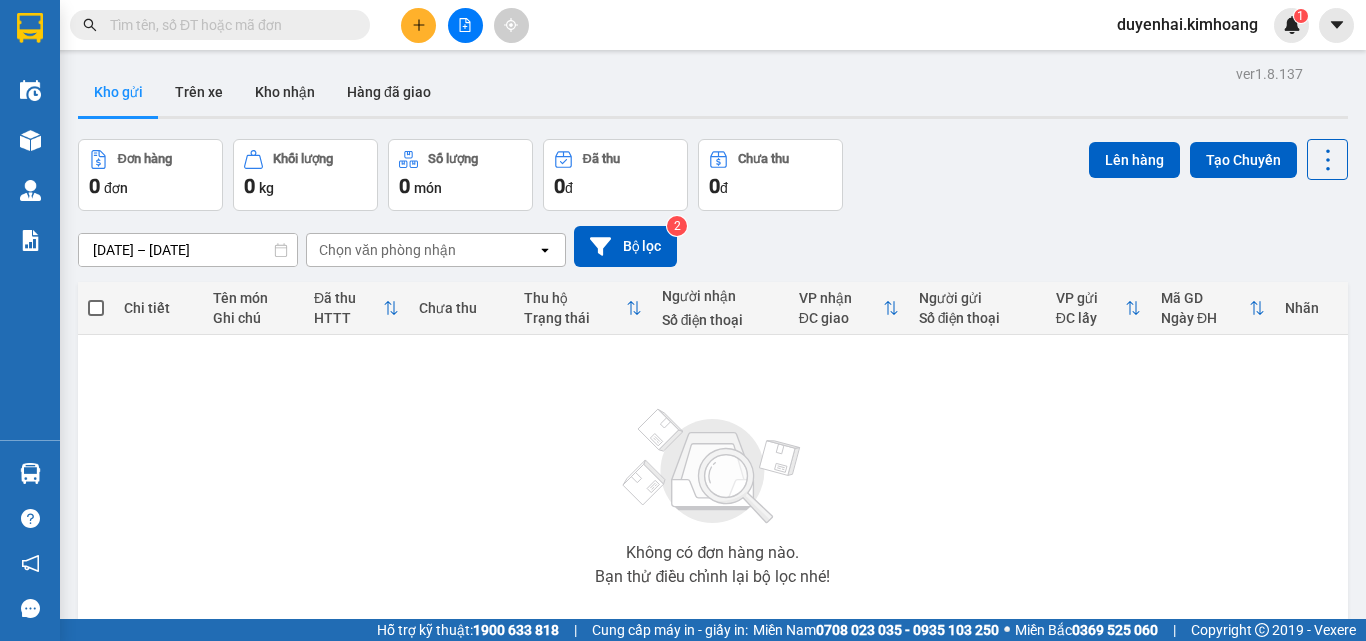 click on "Kết quả tìm kiếm ( 16 )  Bộ lọc  Mã ĐH Trạng thái Món hàng Thu hộ Tổng cước Chưa cước Nhãn Người gửi VP Gửi Người nhận VP Nhận TP07254949 14:43 [DATE] Trên xe   HCM-000.60 16:00  [DATE] BAO XANH KK SL:  4 200.000 VP [PERSON_NAME] ([GEOGRAPHIC_DATA]) KHÁCH VP Duyên Hải TP06254949 19:54 [DATE] Đã giao   08:21 [DATE] 1 THÙNG MÚT KK SL:  1 30.000 VP [PERSON_NAME] ([GEOGRAPHIC_DATA]) 0907907724 TRỌNG THỦY VP Trà Vinh ([GEOGRAPHIC_DATA]) TP05254949 15:51 [DATE] Đã giao   08:14 [DATE] THÙNG KK SL:  1 25.000 VP [PERSON_NAME] ([GEOGRAPHIC_DATA]) 0919899785 ĐỒNG VP Trà Vinh ([GEOGRAPHIC_DATA]) TP04254949 15:50 [DATE] Đã giao   09:45 [DATE] CỤC ĐEN NHỎ KK SL:  1 35.000 VP [PERSON_NAME] ([GEOGRAPHIC_DATA]) 0396696269 THU NGA VP [GEOGRAPHIC_DATA] 20:09 [DATE] Đã giao   08:21 [DATE] THÙNG KK SL:  1 45.000 LINH VP [PERSON_NAME] ([GEOGRAPHIC_DATA]) 0336575454 HƯƠNG  VP [GEOGRAPHIC_DATA] 10:32 [DATE] Đã giao   17:23 [DATE] 1 hộp kk giao tn SL:  1 60.000 0357631645 thắm VP Trà Vinh (Hàng) 0948054949 khiêm   1" at bounding box center (683, 320) 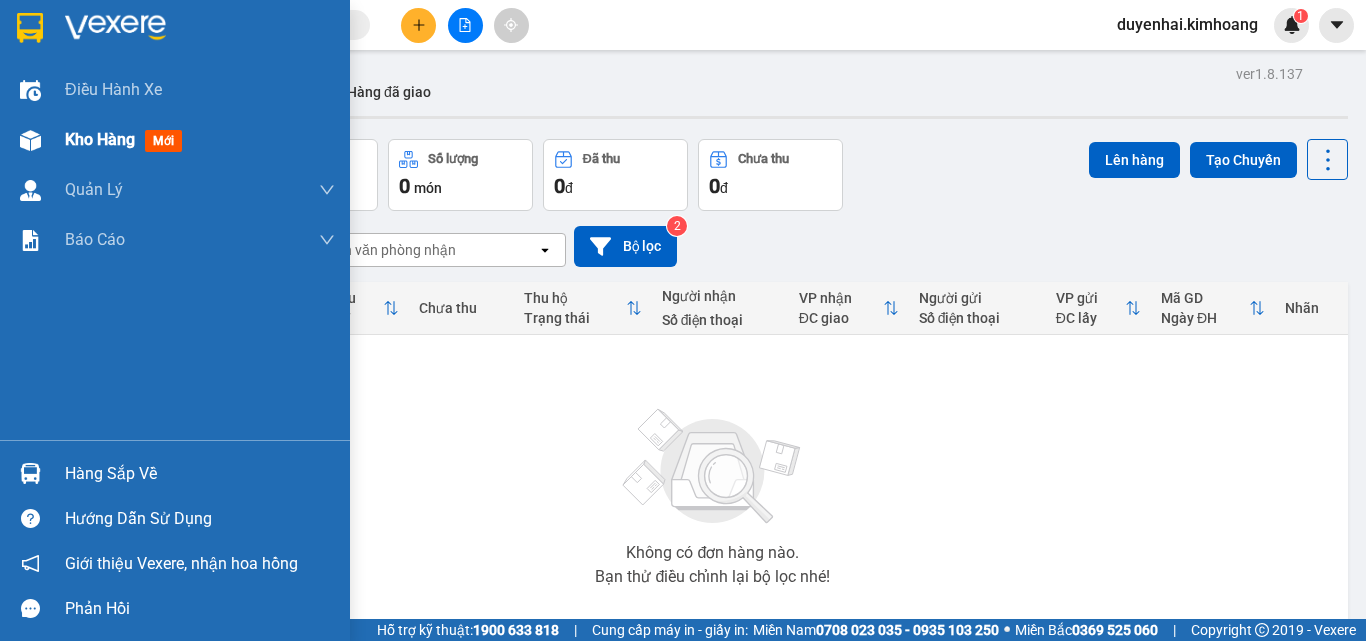 click on "Kho hàng mới" at bounding box center [200, 140] 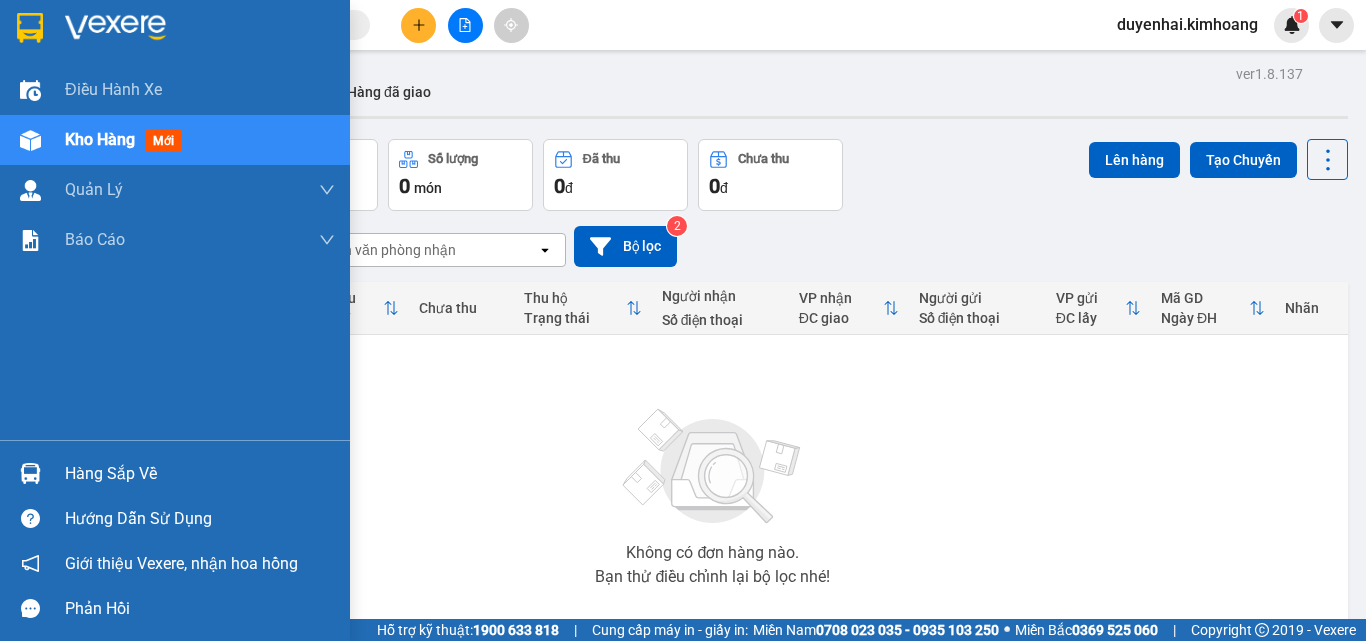 click on "Hàng sắp về" at bounding box center (200, 474) 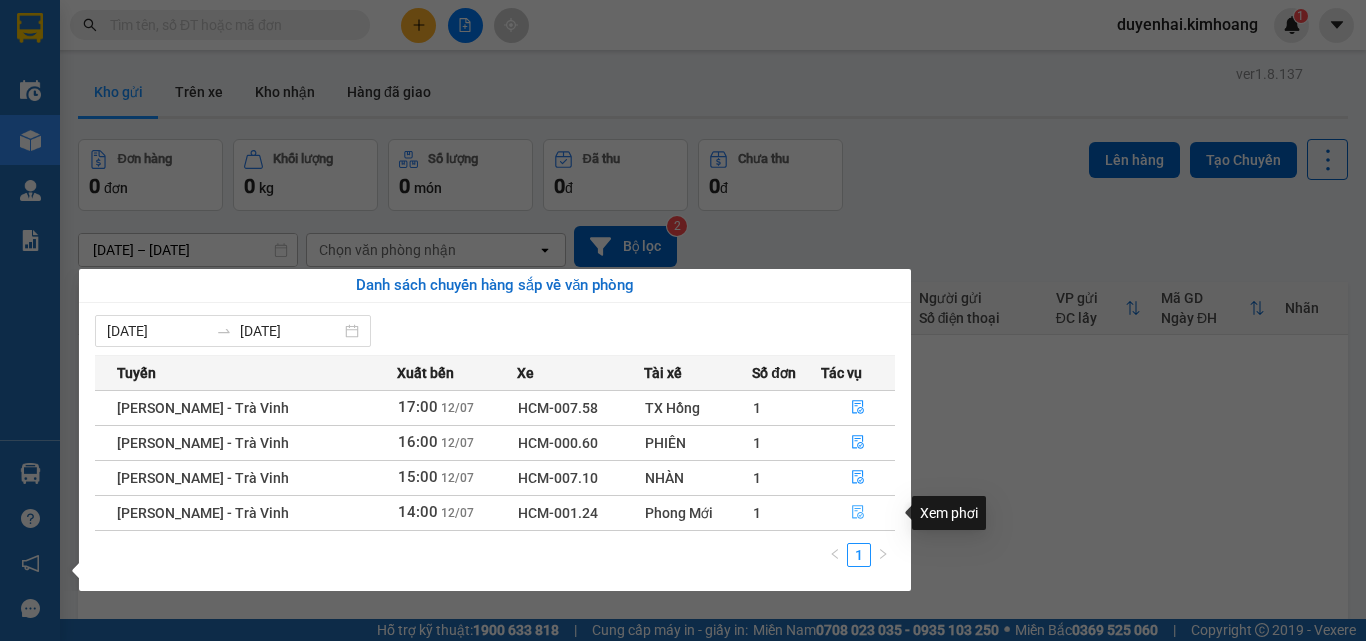click at bounding box center (858, 513) 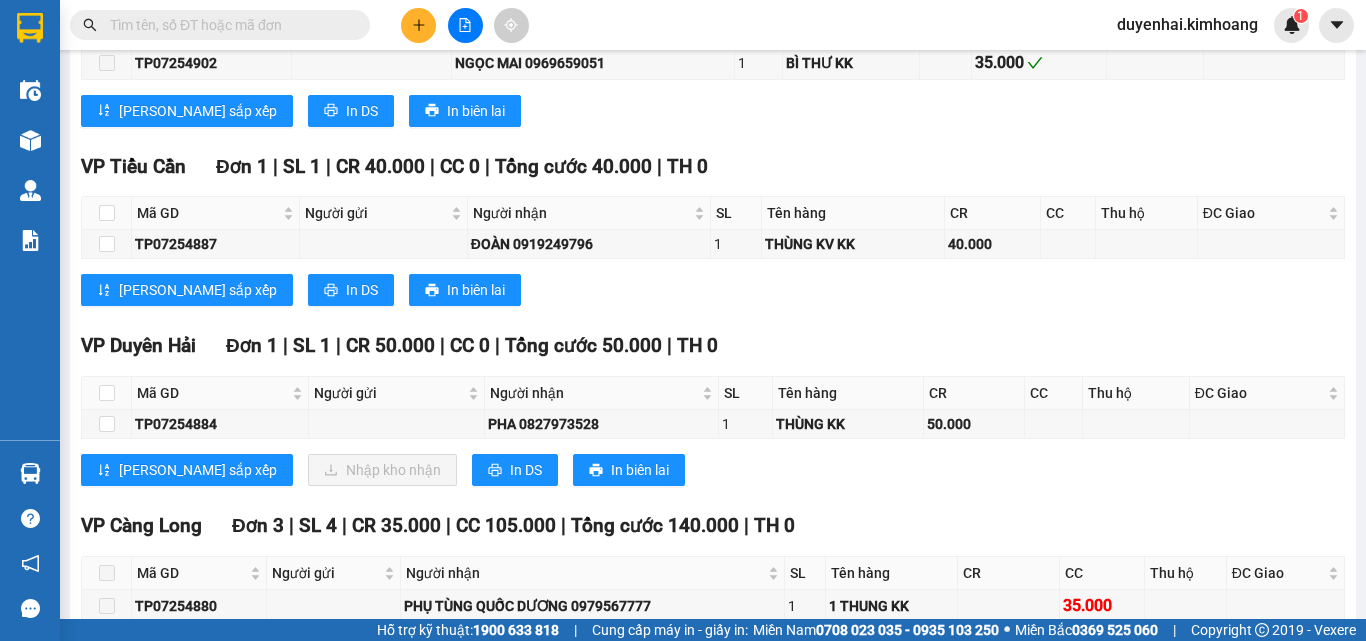 scroll, scrollTop: 1500, scrollLeft: 0, axis: vertical 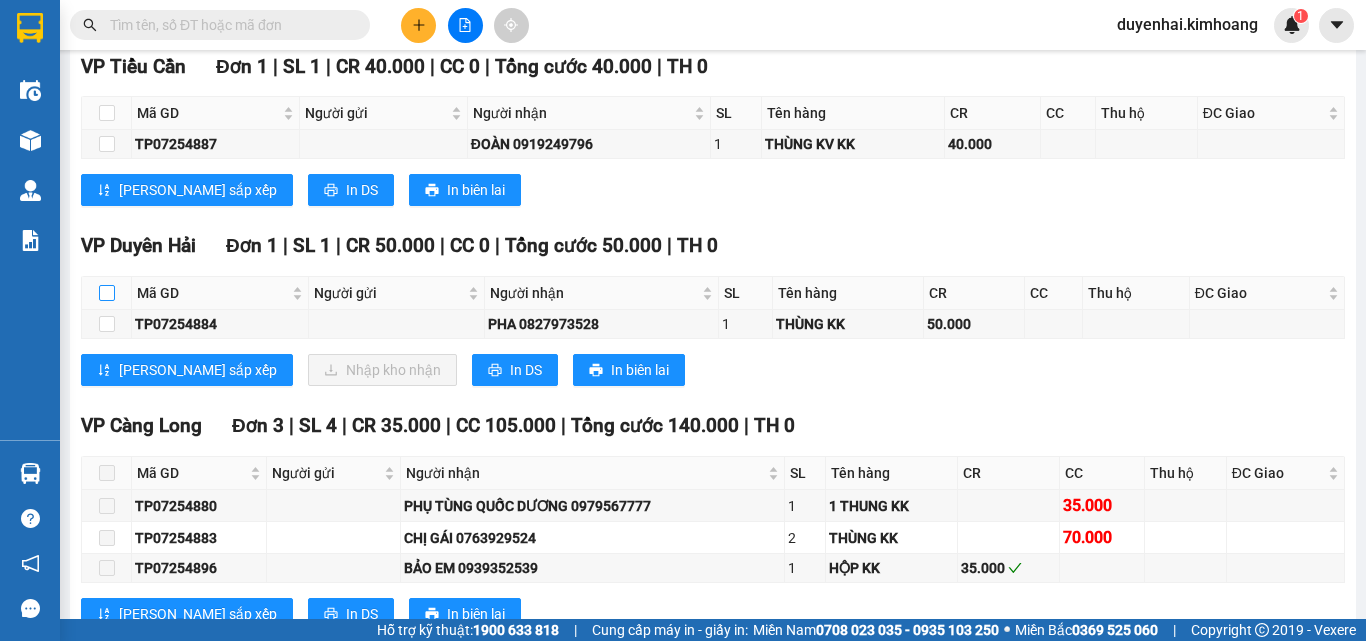 click at bounding box center [107, 293] 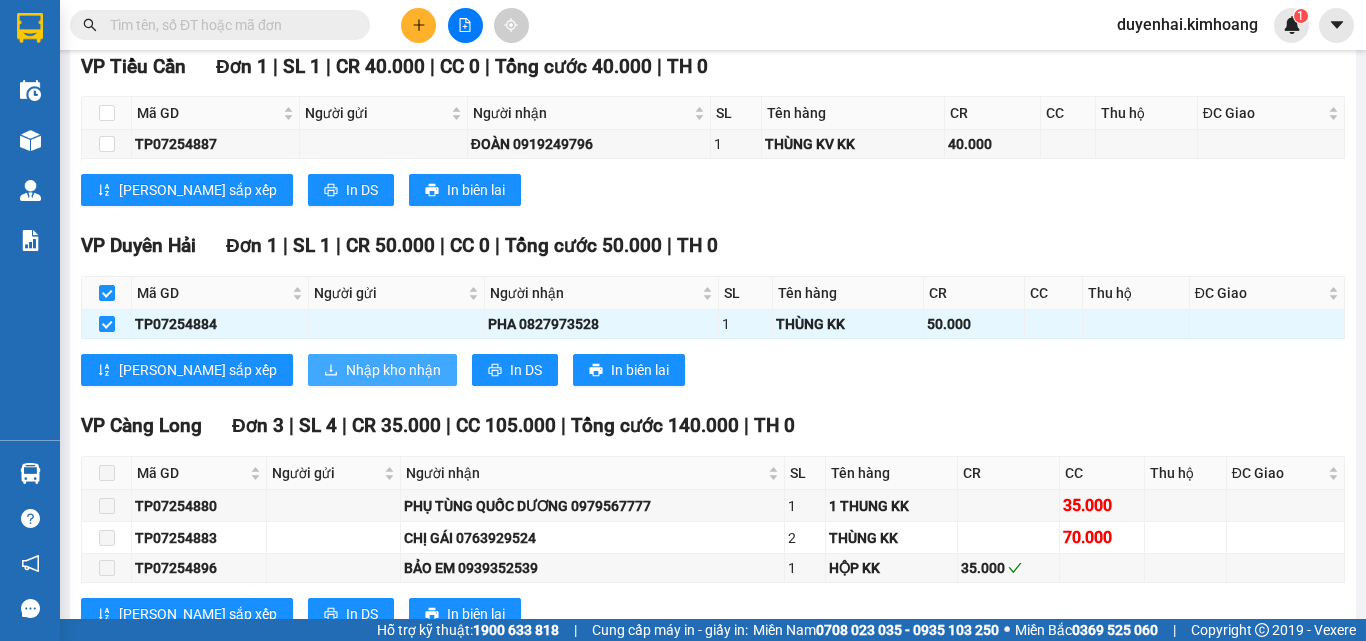 click on "Nhập kho nhận" at bounding box center (393, 370) 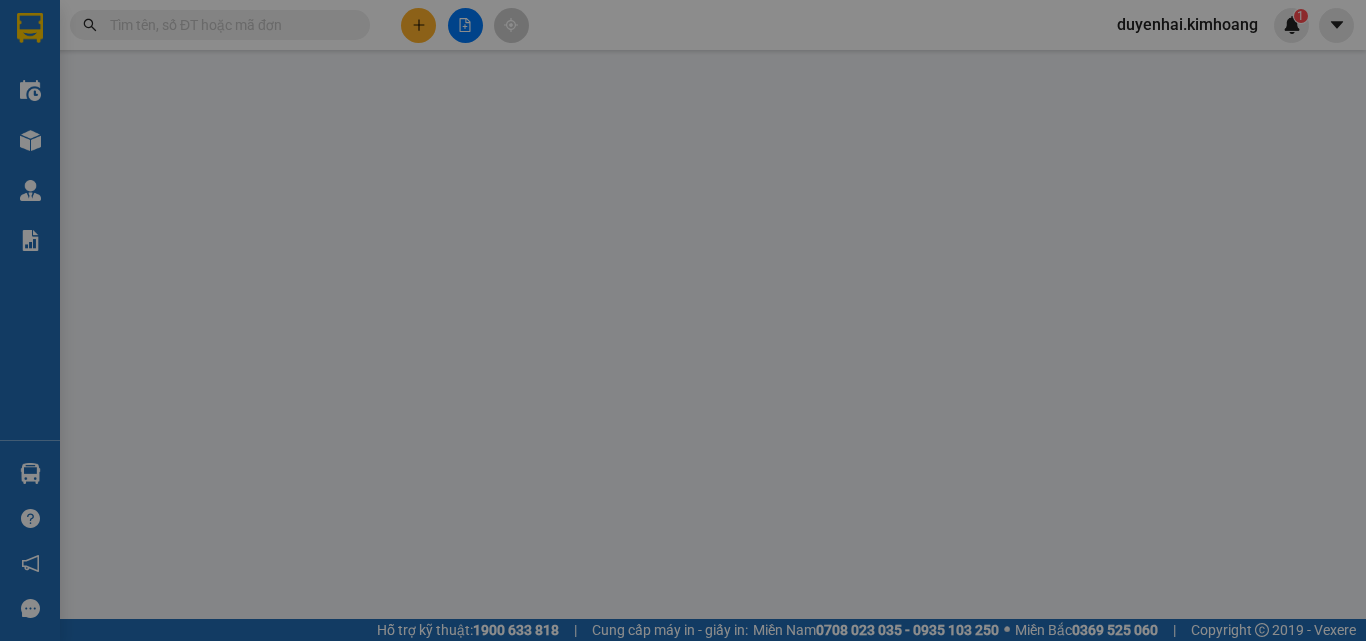 scroll, scrollTop: 0, scrollLeft: 0, axis: both 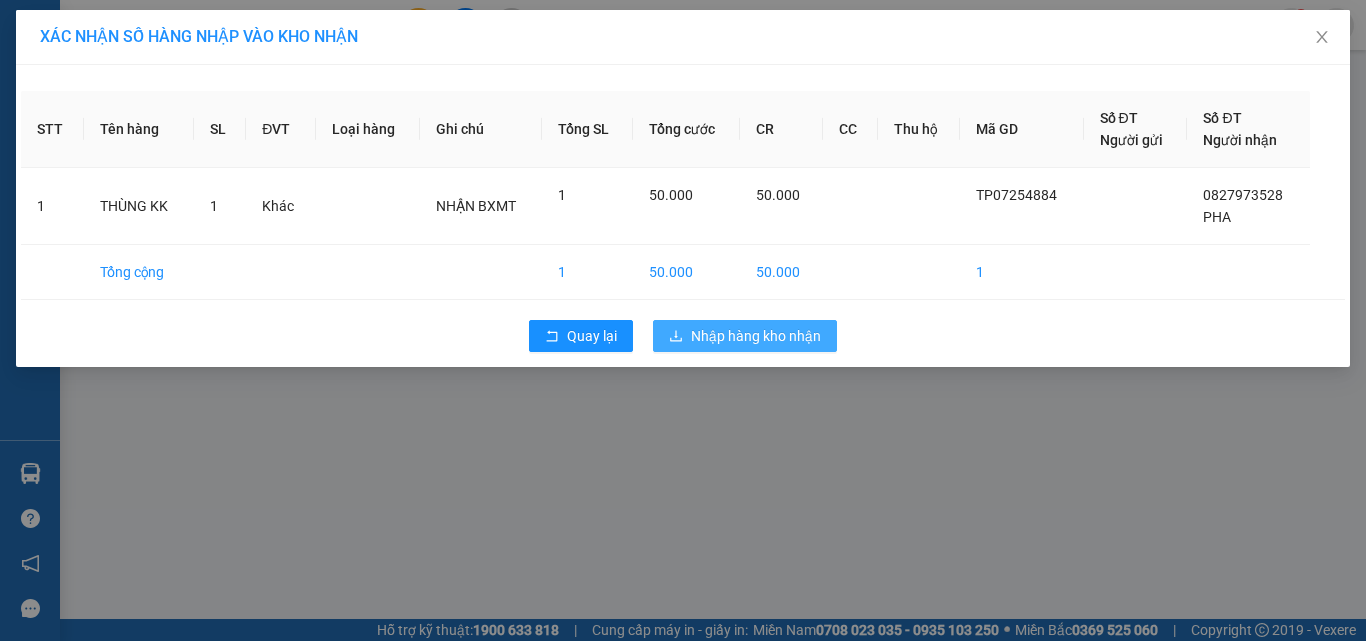click on "Nhập hàng kho nhận" at bounding box center [756, 336] 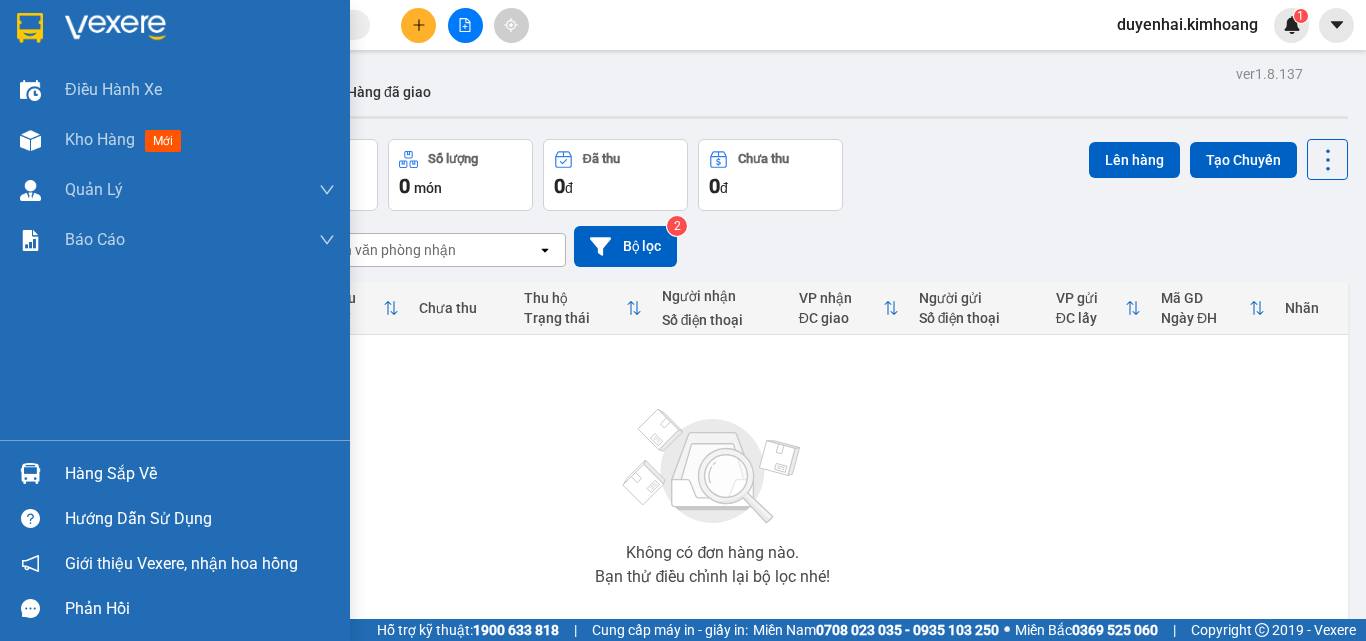 click on "Hàng sắp về" at bounding box center (175, 473) 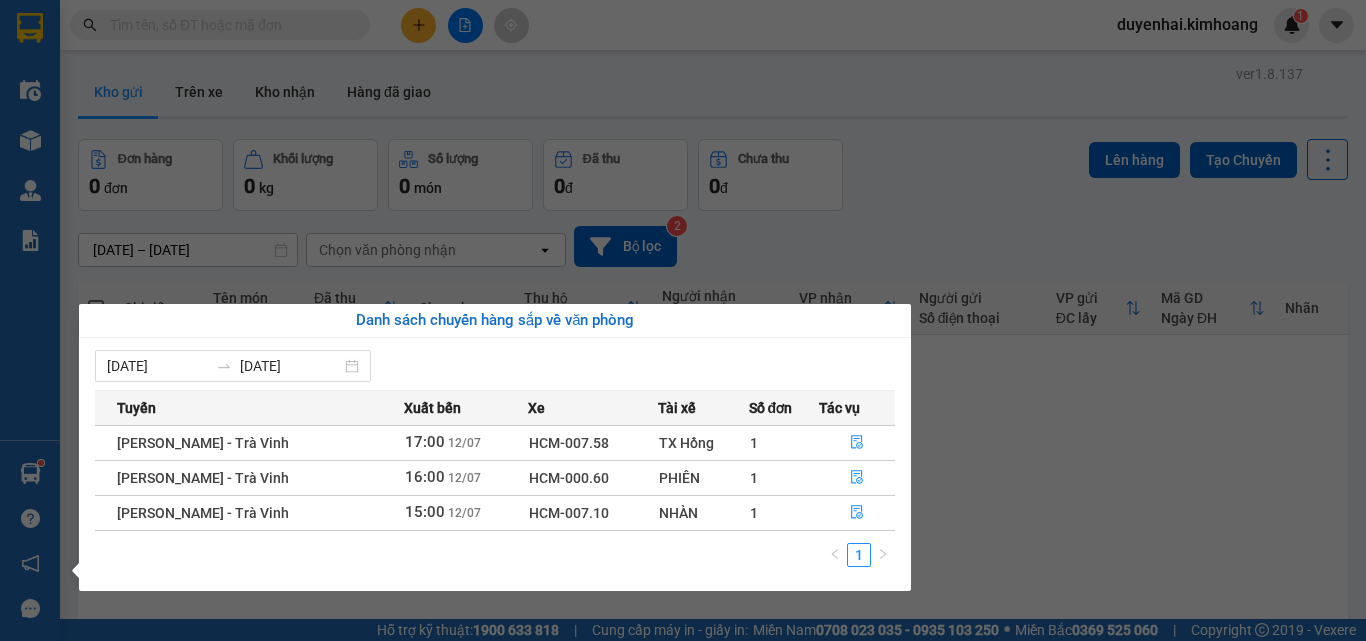 click on "Kết quả tìm kiếm ( 16 )  Bộ lọc  Mã ĐH Trạng thái Món hàng Thu hộ Tổng cước Chưa cước Nhãn Người gửi VP Gửi Người nhận VP Nhận TP07254949 14:43 [DATE] Trên xe   HCM-000.60 16:00  [DATE] BAO XANH KK SL:  4 200.000 VP [PERSON_NAME] ([GEOGRAPHIC_DATA]) KHÁCH VP Duyên Hải TP06254949 19:54 [DATE] Đã giao   08:21 [DATE] 1 THÙNG MÚT KK SL:  1 30.000 VP [PERSON_NAME] ([GEOGRAPHIC_DATA]) 0907907724 TRỌNG THỦY VP Trà Vinh ([GEOGRAPHIC_DATA]) TP05254949 15:51 [DATE] Đã giao   08:14 [DATE] THÙNG KK SL:  1 25.000 VP [PERSON_NAME] ([GEOGRAPHIC_DATA]) 0919899785 ĐỒNG VP Trà Vinh ([GEOGRAPHIC_DATA]) TP04254949 15:50 [DATE] Đã giao   09:45 [DATE] CỤC ĐEN NHỎ KK SL:  1 35.000 VP [PERSON_NAME] ([GEOGRAPHIC_DATA]) 0396696269 THU NGA VP [GEOGRAPHIC_DATA] 20:09 [DATE] Đã giao   08:21 [DATE] THÙNG KK SL:  1 45.000 LINH VP [PERSON_NAME] ([GEOGRAPHIC_DATA]) 0336575454 HƯƠNG  VP [GEOGRAPHIC_DATA] 10:32 [DATE] Đã giao   17:23 [DATE] 1 hộp kk giao tn SL:  1 60.000 0357631645 thắm VP Trà Vinh (Hàng) 0948054949 khiêm   1" at bounding box center [683, 320] 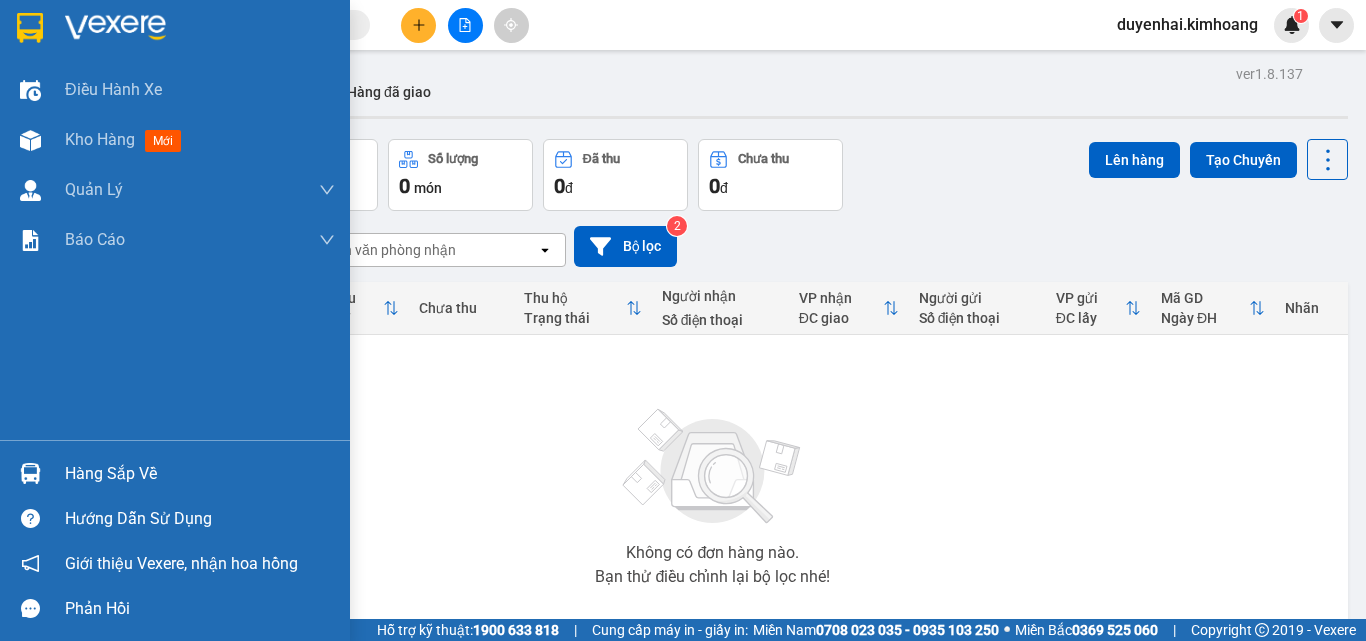 click on "Hàng sắp về" at bounding box center [200, 474] 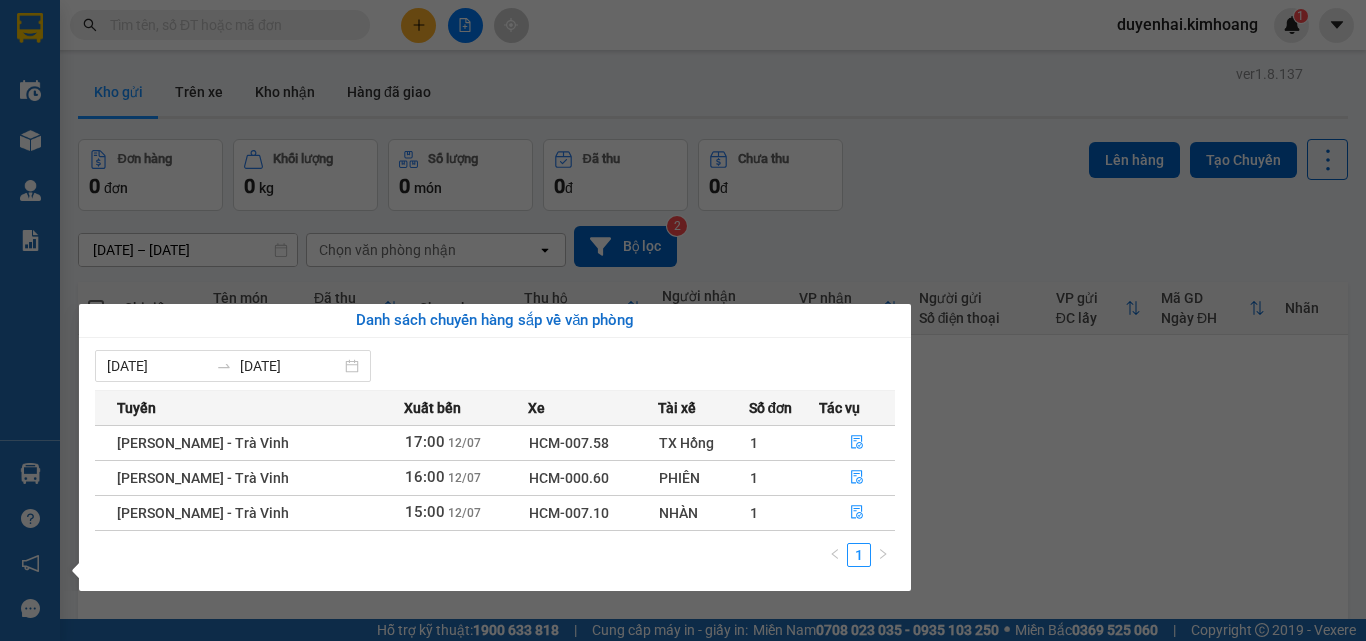 click on "Kết quả tìm kiếm ( 16 )  Bộ lọc  Mã ĐH Trạng thái Món hàng Thu hộ Tổng cước Chưa cước Nhãn Người gửi VP Gửi Người nhận VP Nhận TP07254949 14:43 [DATE] Trên xe   HCM-000.60 16:00  [DATE] BAO XANH KK SL:  4 200.000 VP [PERSON_NAME] ([GEOGRAPHIC_DATA]) KHÁCH VP Duyên Hải TP06254949 19:54 [DATE] Đã giao   08:21 [DATE] 1 THÙNG MÚT KK SL:  1 30.000 VP [PERSON_NAME] ([GEOGRAPHIC_DATA]) 0907907724 TRỌNG THỦY VP Trà Vinh ([GEOGRAPHIC_DATA]) TP05254949 15:51 [DATE] Đã giao   08:14 [DATE] THÙNG KK SL:  1 25.000 VP [PERSON_NAME] ([GEOGRAPHIC_DATA]) 0919899785 ĐỒNG VP Trà Vinh ([GEOGRAPHIC_DATA]) TP04254949 15:50 [DATE] Đã giao   09:45 [DATE] CỤC ĐEN NHỎ KK SL:  1 35.000 VP [PERSON_NAME] ([GEOGRAPHIC_DATA]) 0396696269 THU NGA VP [GEOGRAPHIC_DATA] 20:09 [DATE] Đã giao   08:21 [DATE] THÙNG KK SL:  1 45.000 LINH VP [PERSON_NAME] ([GEOGRAPHIC_DATA]) 0336575454 HƯƠNG  VP [GEOGRAPHIC_DATA] 10:32 [DATE] Đã giao   17:23 [DATE] 1 hộp kk giao tn SL:  1 60.000 0357631645 thắm VP Trà Vinh (Hàng) 0948054949 khiêm   1" at bounding box center [683, 320] 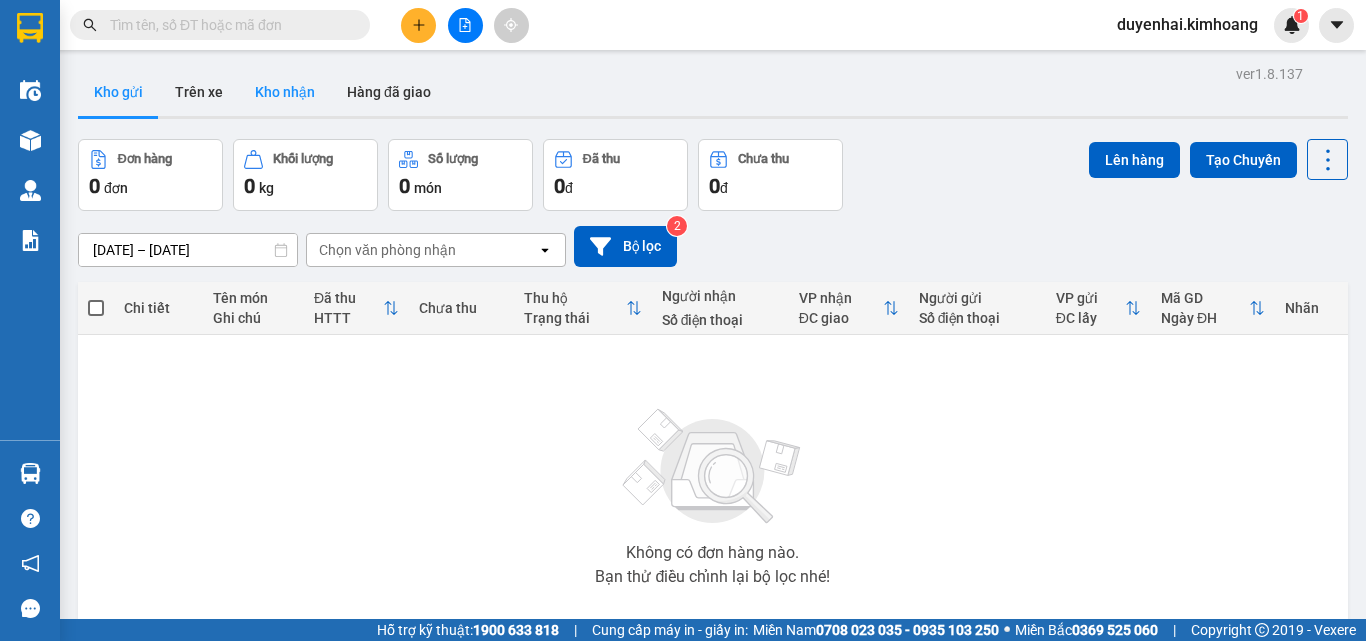 click on "Kho nhận" at bounding box center [285, 92] 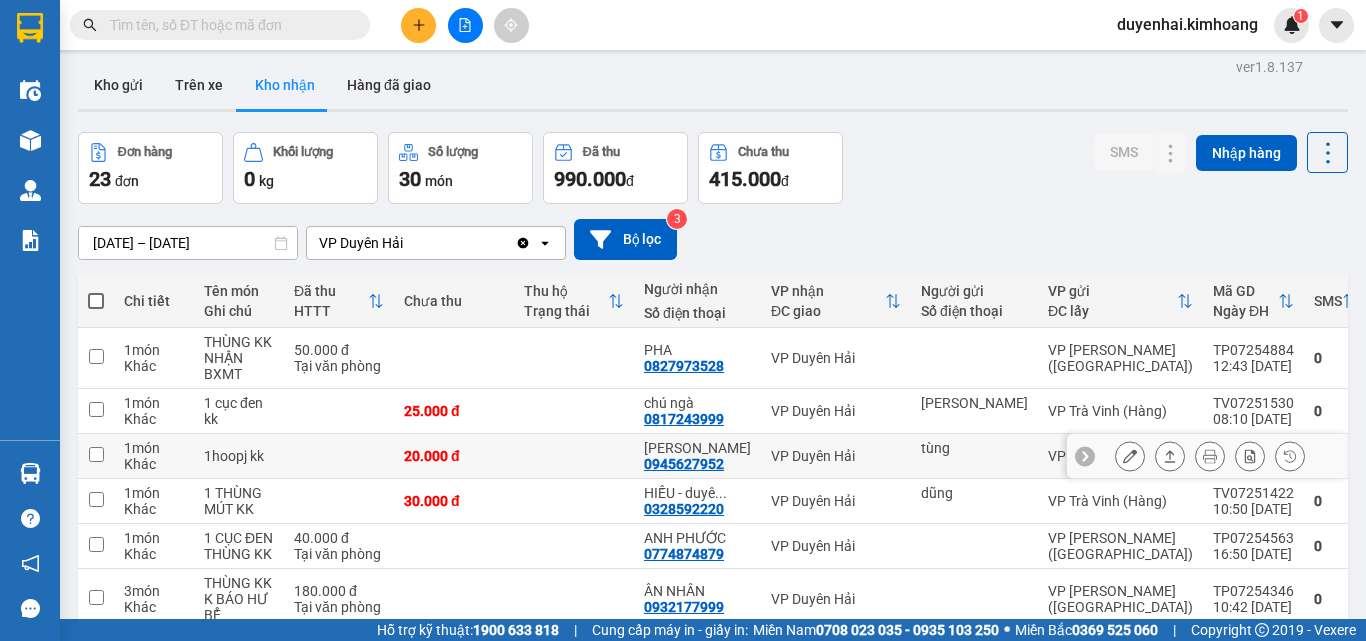 scroll, scrollTop: 0, scrollLeft: 0, axis: both 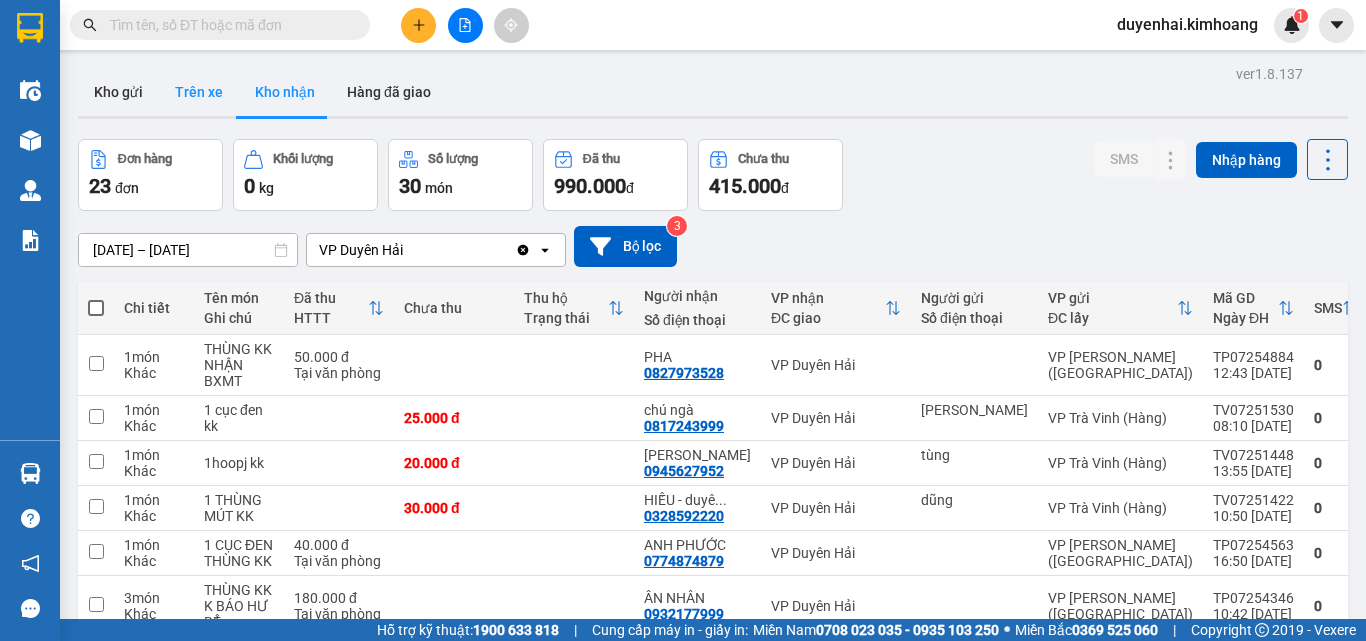 click on "Trên xe" at bounding box center [199, 92] 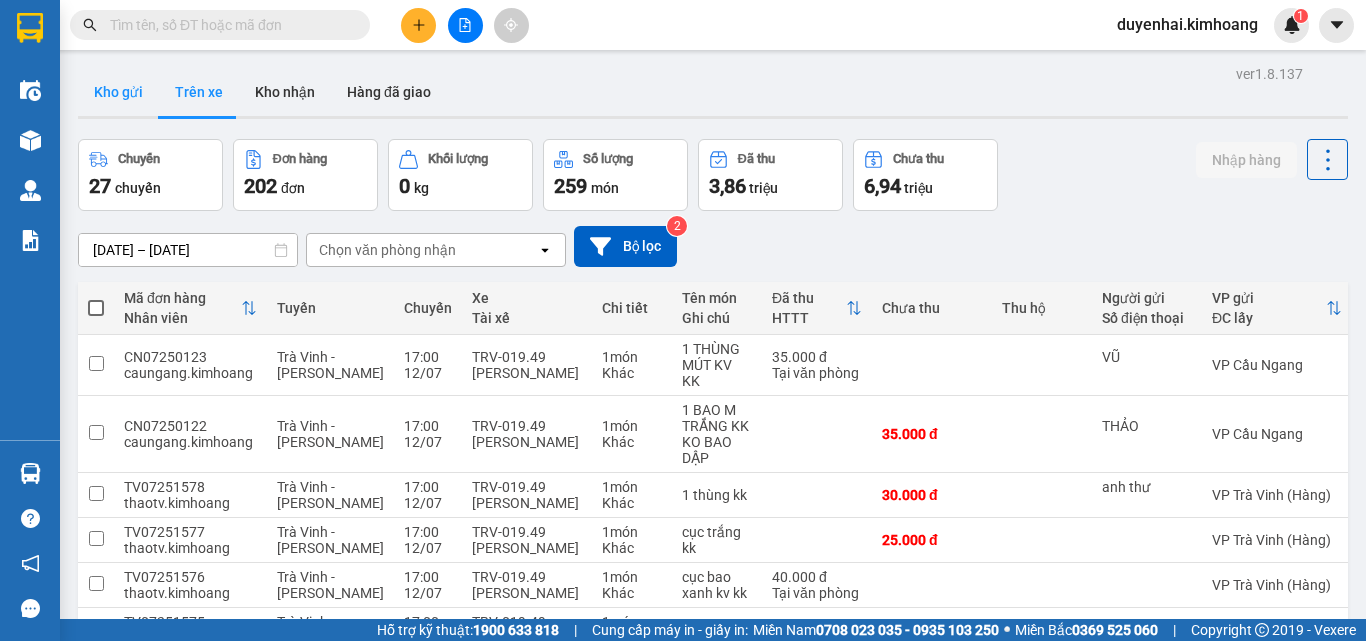 click on "Kho gửi" at bounding box center (118, 92) 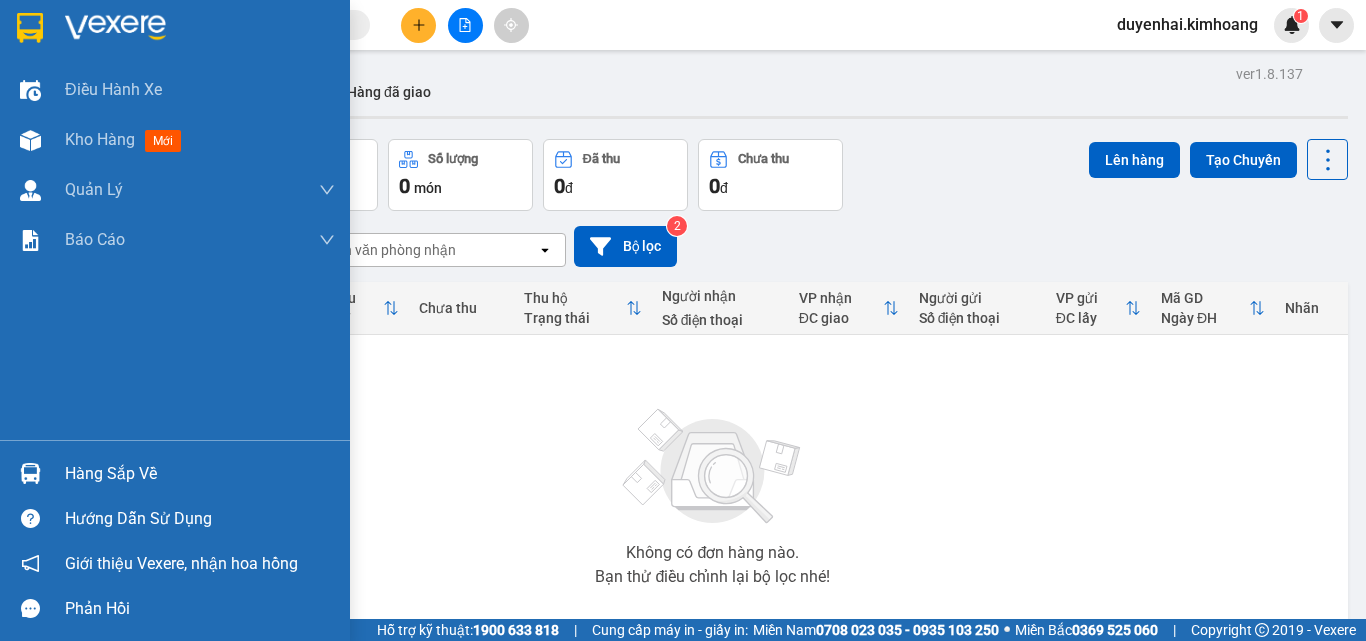 click on "Hàng sắp về" at bounding box center [200, 474] 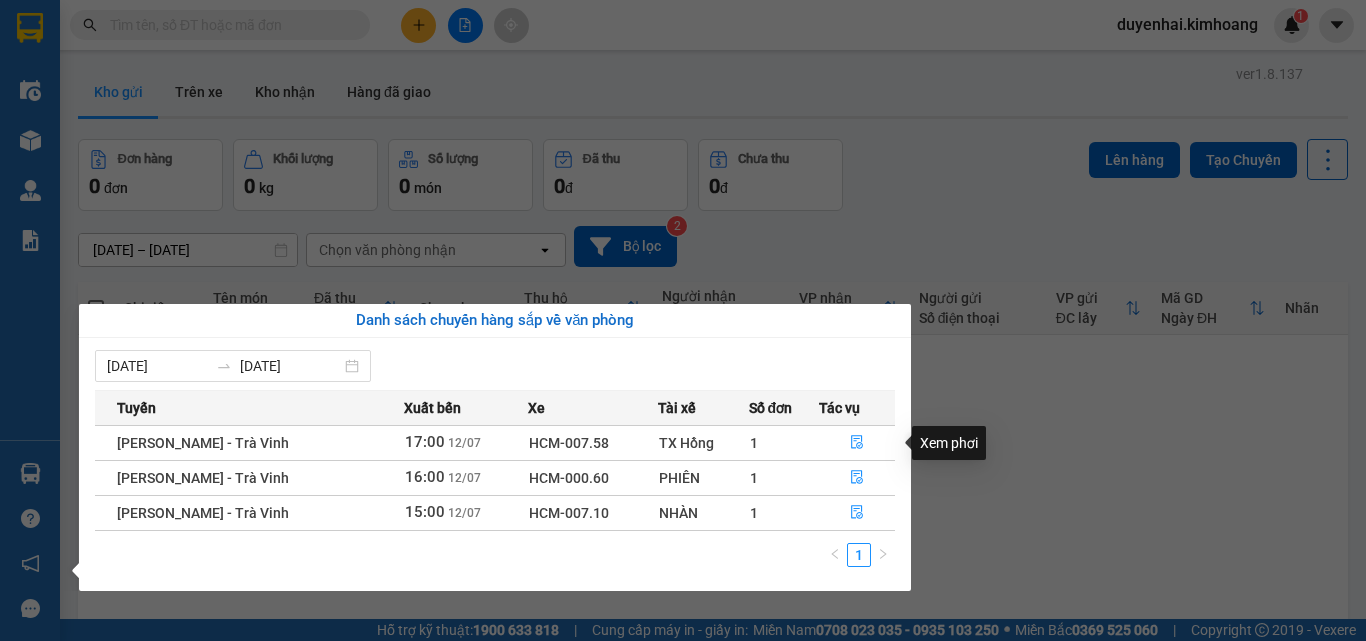 click on "Xem phơi" at bounding box center [949, 443] 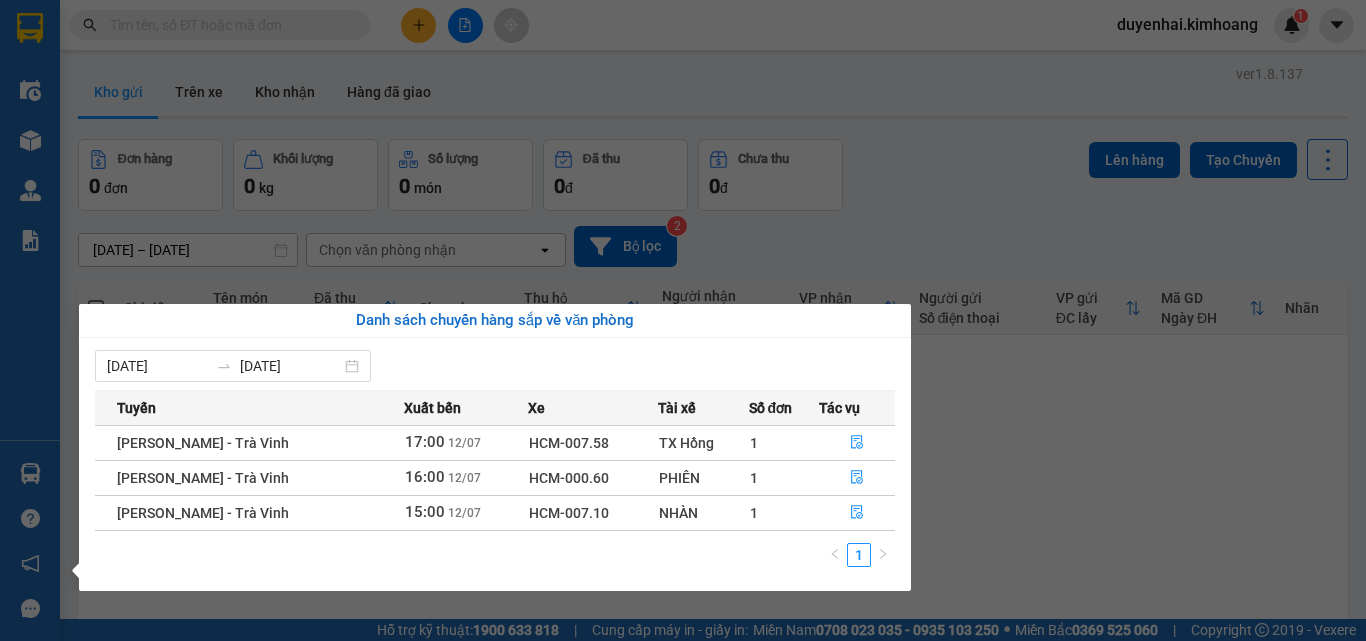 click on "Kết quả tìm kiếm ( 16 )  Bộ lọc  Mã ĐH Trạng thái Món hàng Thu hộ Tổng cước Chưa cước Nhãn Người gửi VP Gửi Người nhận VP Nhận TP07254949 14:43 [DATE] Trên xe   HCM-000.60 16:00  [DATE] BAO XANH KK SL:  4 200.000 VP [PERSON_NAME] ([GEOGRAPHIC_DATA]) KHÁCH VP Duyên Hải TP06254949 19:54 [DATE] Đã giao   08:21 [DATE] 1 THÙNG MÚT KK SL:  1 30.000 VP [PERSON_NAME] ([GEOGRAPHIC_DATA]) 0907907724 TRỌNG THỦY VP Trà Vinh ([GEOGRAPHIC_DATA]) TP05254949 15:51 [DATE] Đã giao   08:14 [DATE] THÙNG KK SL:  1 25.000 VP [PERSON_NAME] ([GEOGRAPHIC_DATA]) 0919899785 ĐỒNG VP Trà Vinh ([GEOGRAPHIC_DATA]) TP04254949 15:50 [DATE] Đã giao   09:45 [DATE] CỤC ĐEN NHỎ KK SL:  1 35.000 VP [PERSON_NAME] ([GEOGRAPHIC_DATA]) 0396696269 THU NGA VP [GEOGRAPHIC_DATA] 20:09 [DATE] Đã giao   08:21 [DATE] THÙNG KK SL:  1 45.000 LINH VP [PERSON_NAME] ([GEOGRAPHIC_DATA]) 0336575454 HƯƠNG  VP [GEOGRAPHIC_DATA] 10:32 [DATE] Đã giao   17:23 [DATE] 1 hộp kk giao tn SL:  1 60.000 0357631645 thắm VP Trà Vinh (Hàng) 0948054949 khiêm   1" at bounding box center [683, 320] 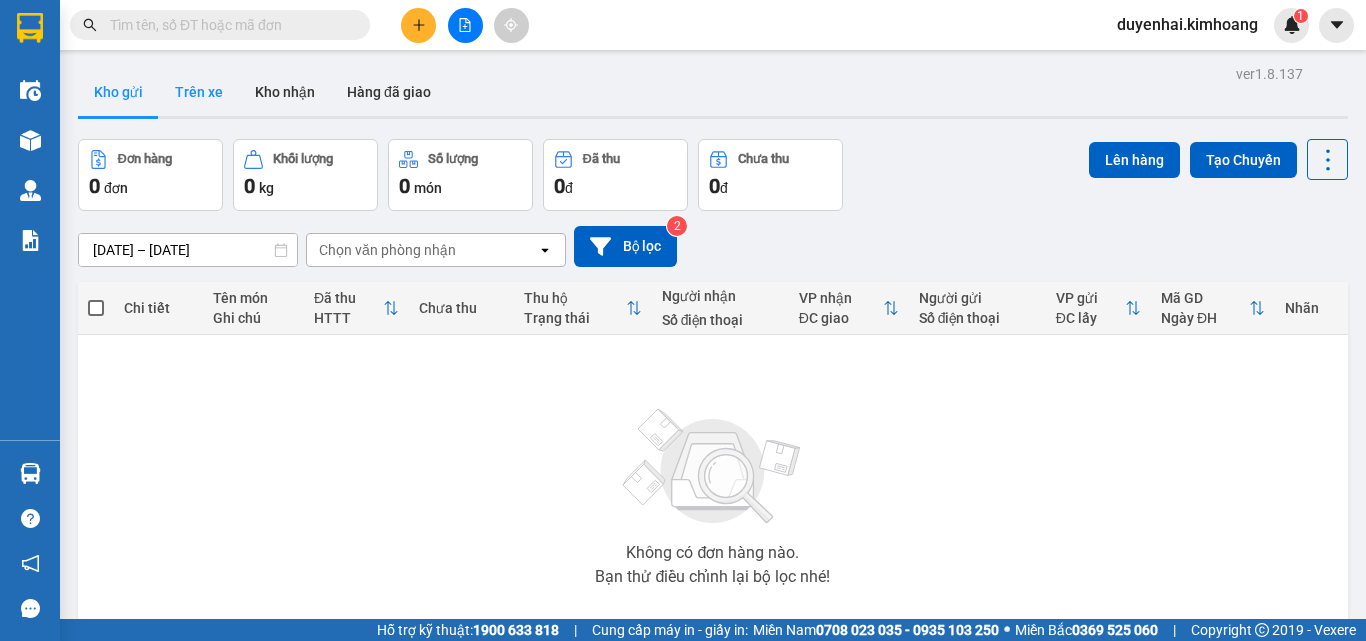 click on "Trên xe" at bounding box center (199, 92) 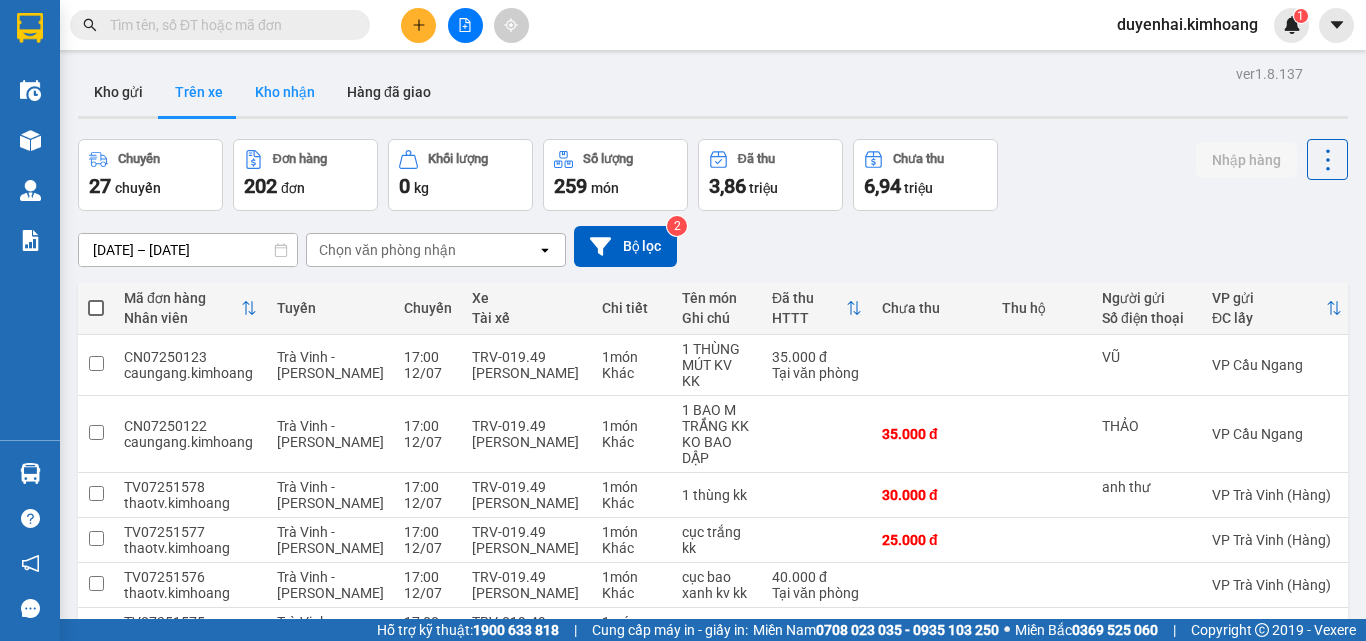 click on "Kho nhận" at bounding box center [285, 92] 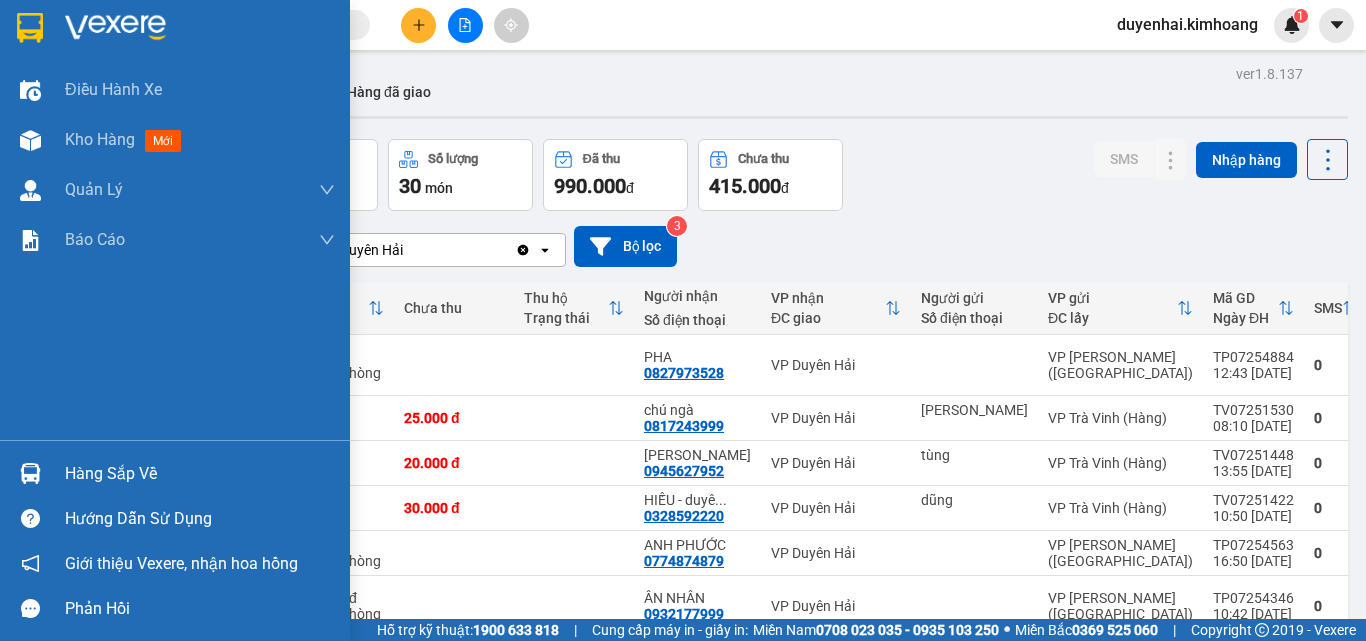 click on "Hàng sắp về" at bounding box center [200, 474] 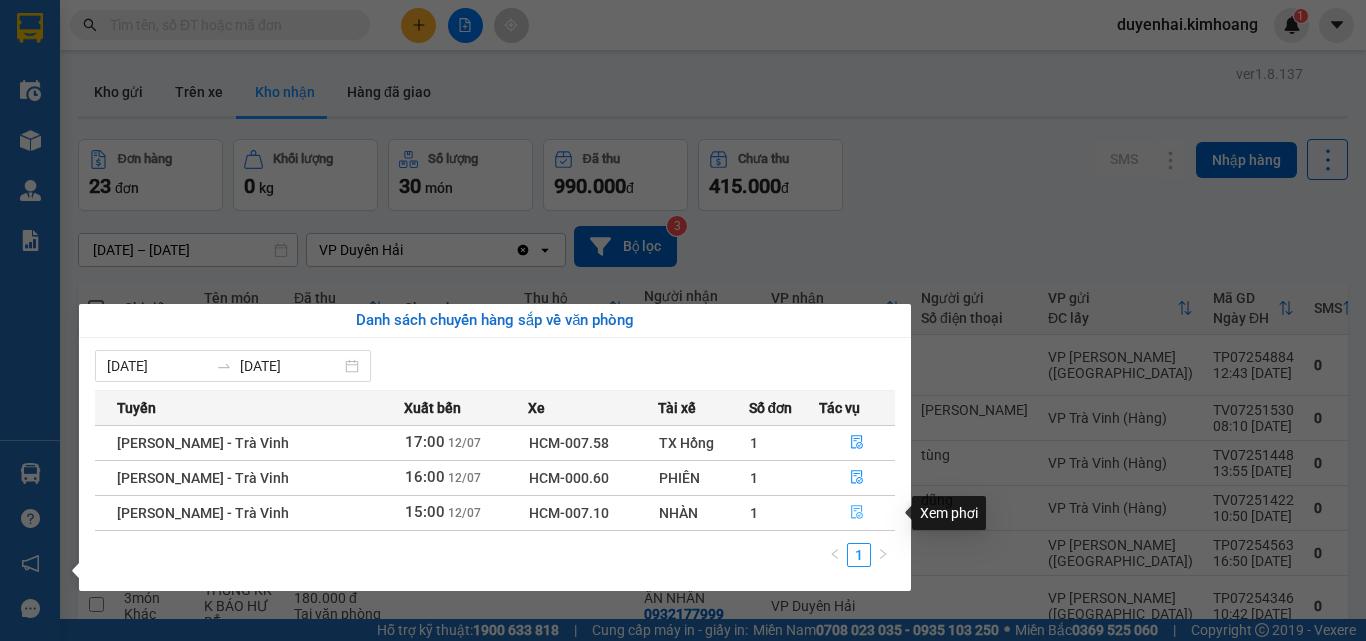 click 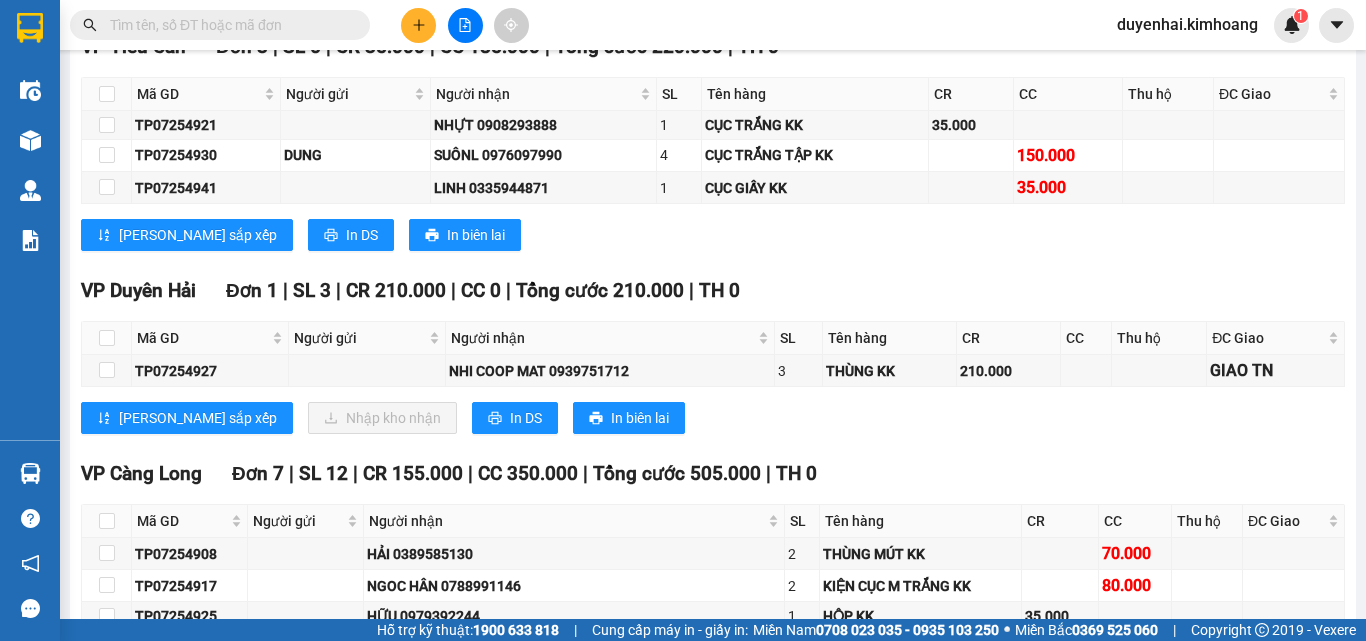scroll, scrollTop: 1900, scrollLeft: 0, axis: vertical 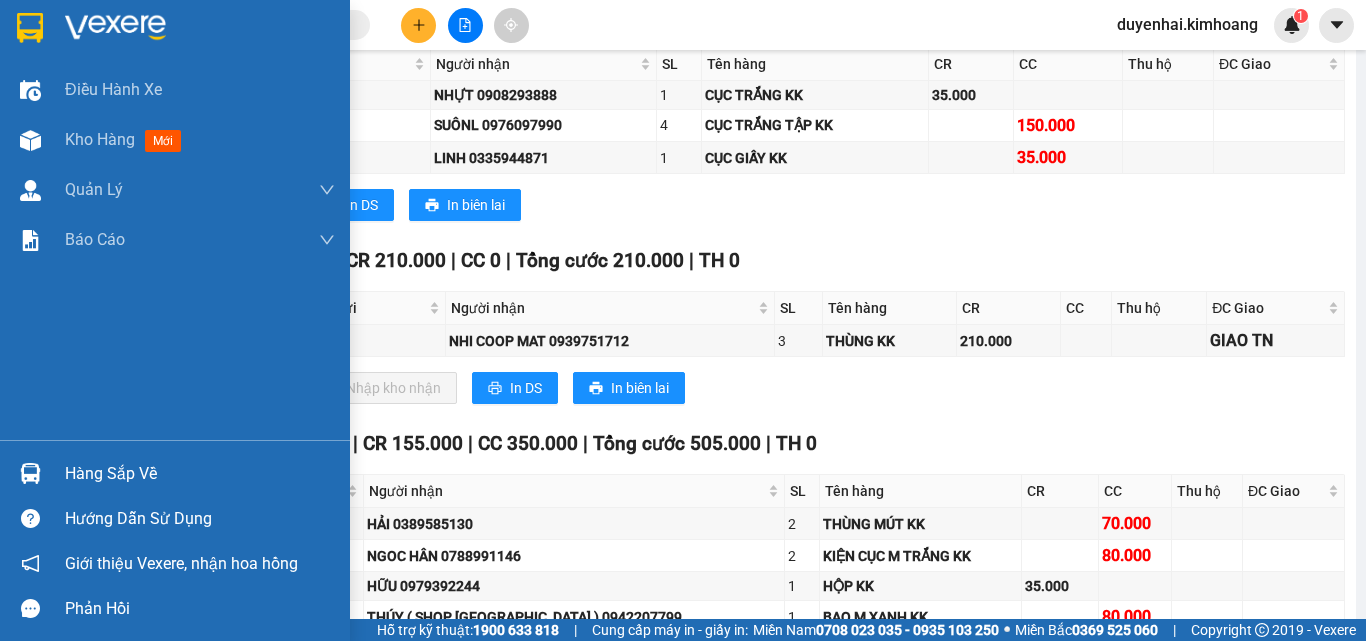 click on "Hàng sắp về" at bounding box center [200, 474] 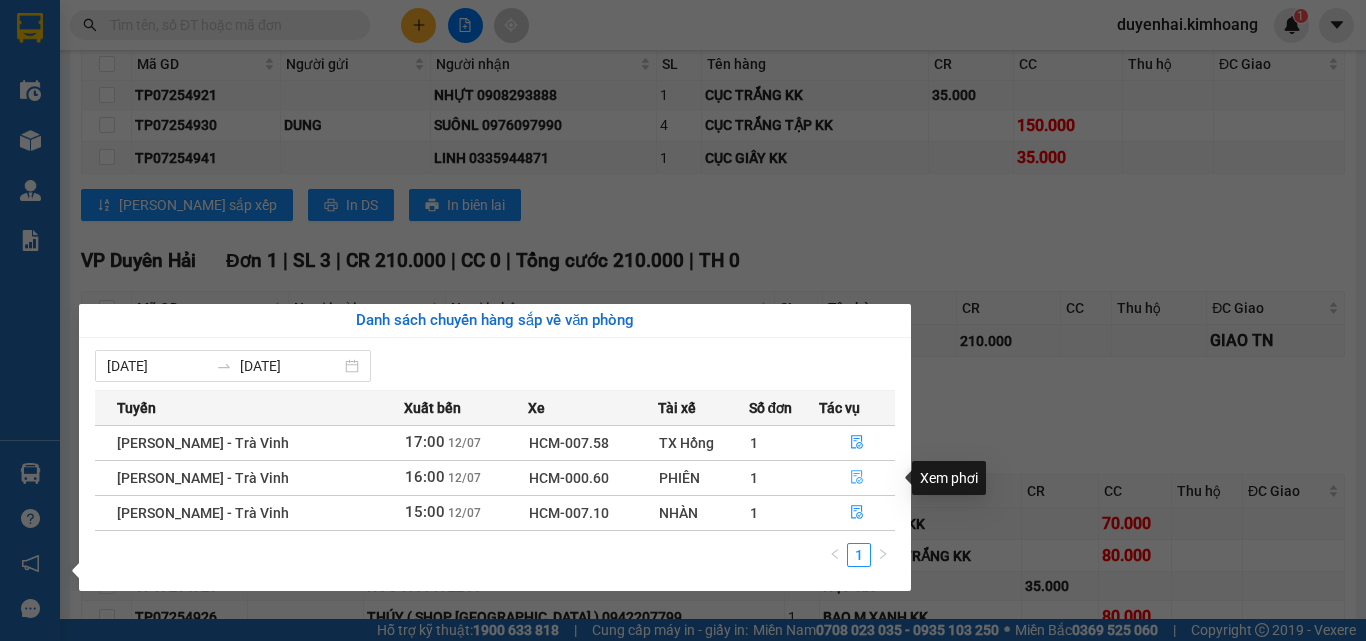 click 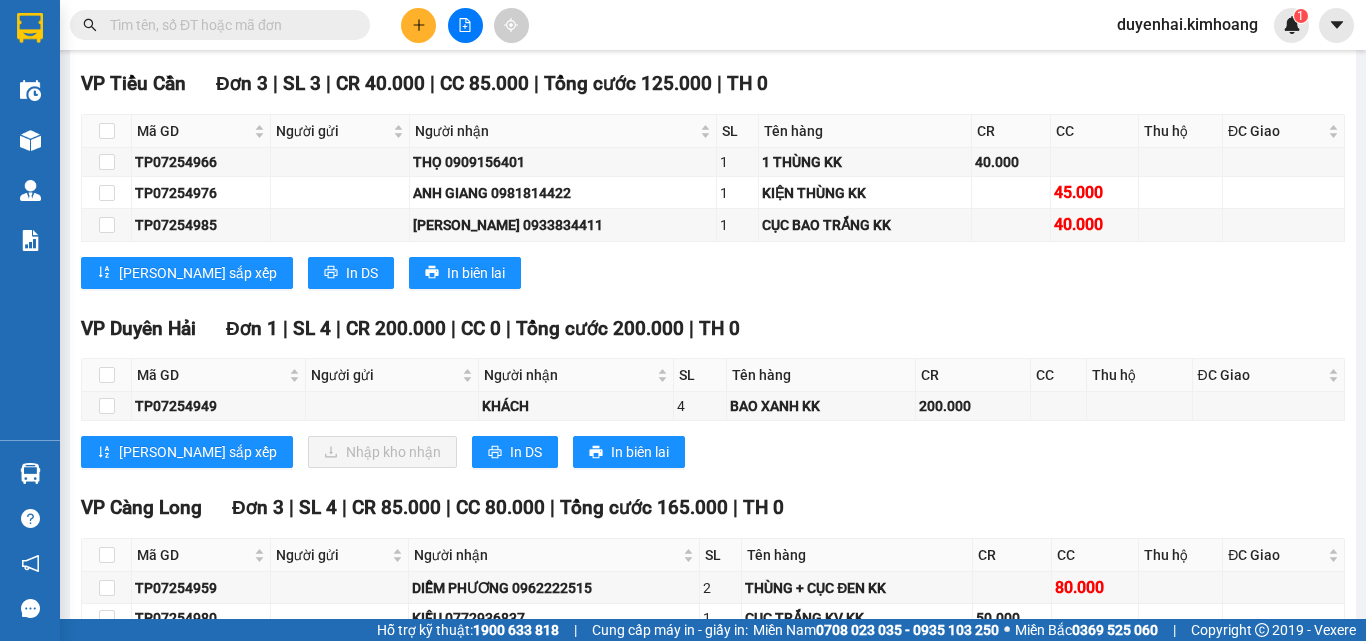 scroll, scrollTop: 1999, scrollLeft: 0, axis: vertical 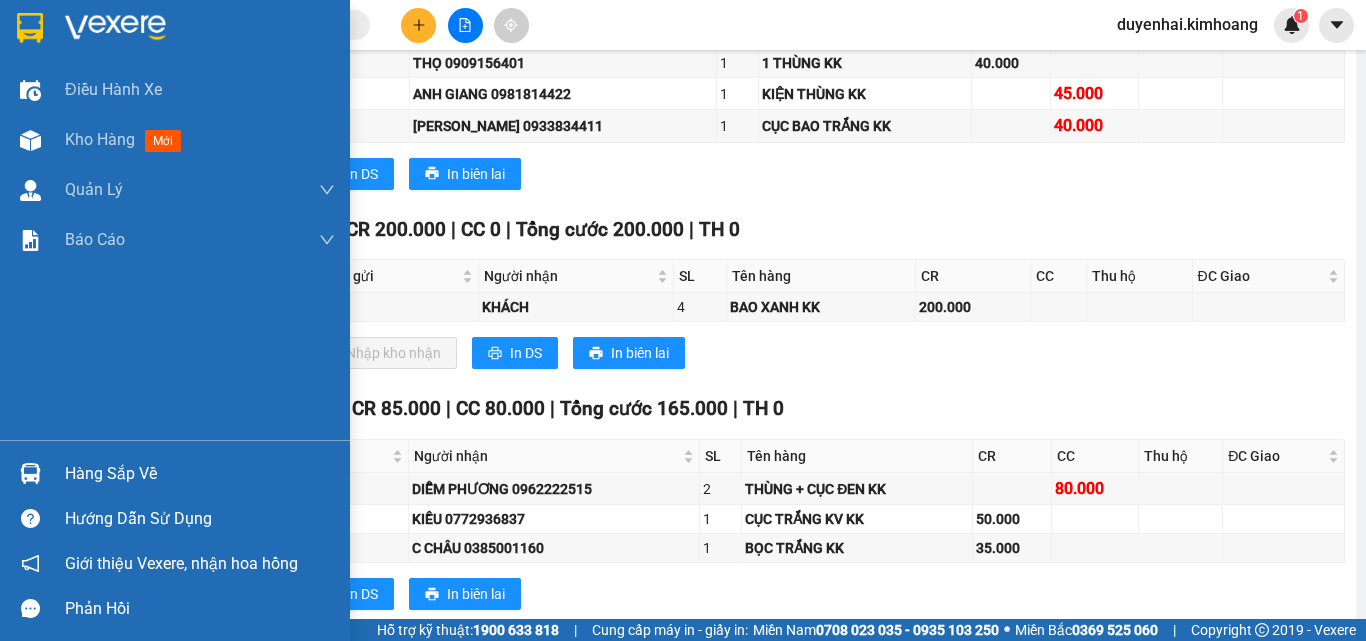click on "Hàng sắp về" at bounding box center (200, 474) 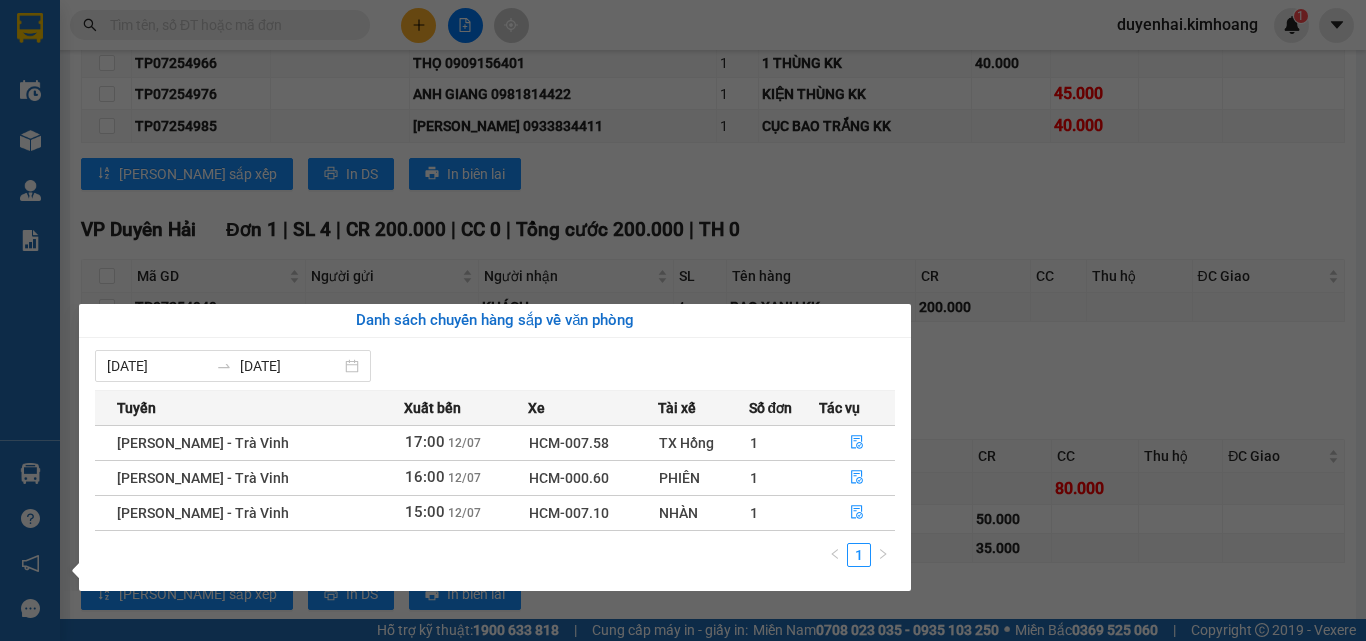 drag, startPoint x: 1099, startPoint y: 383, endPoint x: 1031, endPoint y: 405, distance: 71.470276 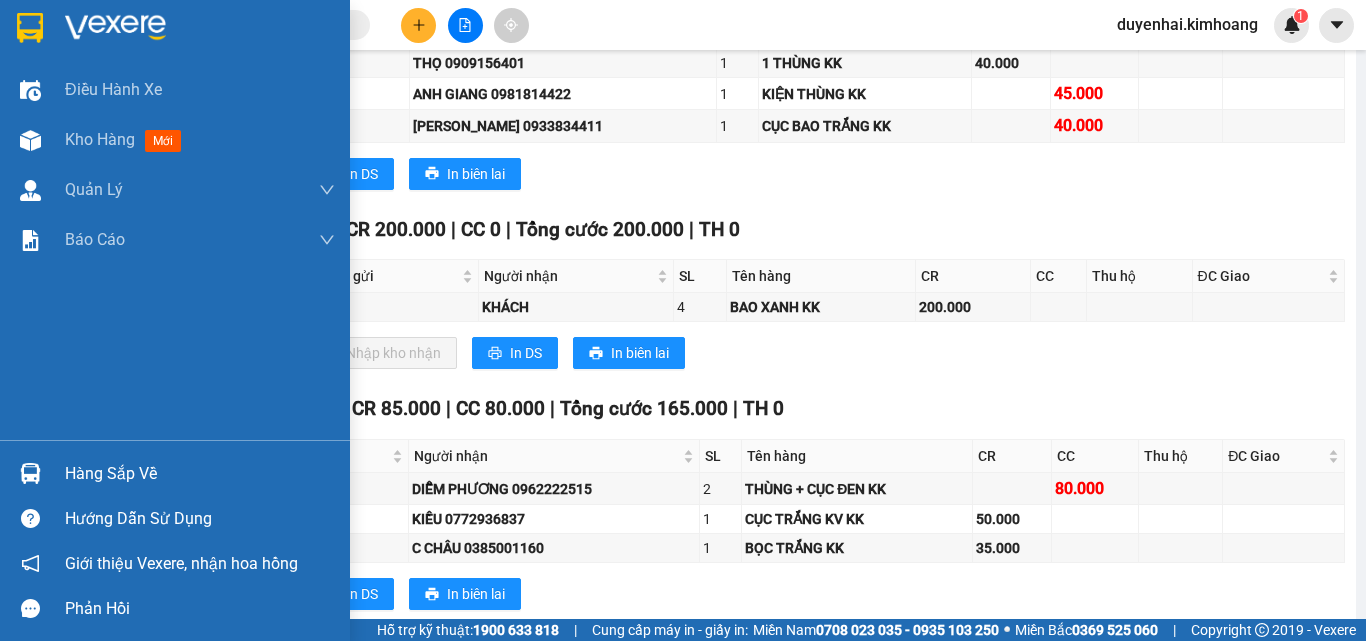 click on "Hàng sắp về" at bounding box center [200, 474] 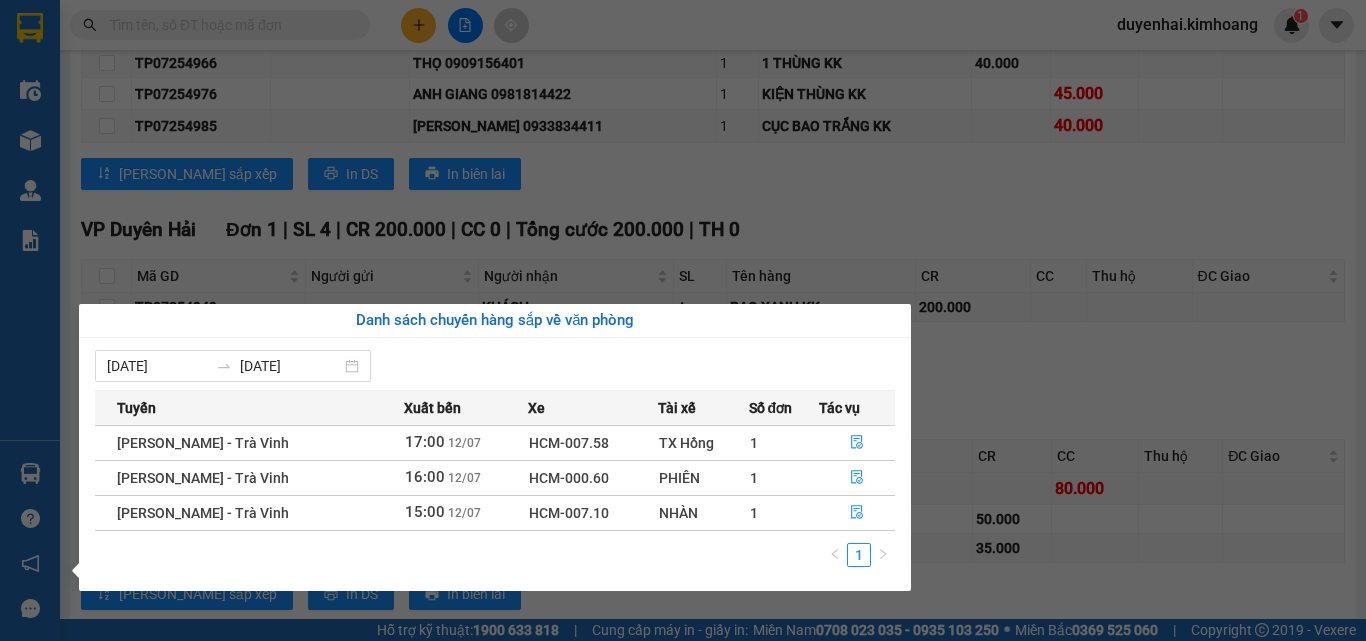 click on "Kết quả tìm kiếm ( 16 )  Bộ lọc  Mã ĐH Trạng thái Món hàng Thu hộ Tổng cước Chưa cước Nhãn Người gửi VP Gửi Người nhận VP Nhận TP07254949 14:43 [DATE] Trên xe   HCM-000.60 16:00  [DATE] BAO XANH KK SL:  4 200.000 VP [PERSON_NAME] ([GEOGRAPHIC_DATA]) KHÁCH VP Duyên Hải TP06254949 19:54 [DATE] Đã giao   08:21 [DATE] 1 THÙNG MÚT KK SL:  1 30.000 VP [PERSON_NAME] ([GEOGRAPHIC_DATA]) 0907907724 TRỌNG THỦY VP Trà Vinh ([GEOGRAPHIC_DATA]) TP05254949 15:51 [DATE] Đã giao   08:14 [DATE] THÙNG KK SL:  1 25.000 VP [PERSON_NAME] ([GEOGRAPHIC_DATA]) 0919899785 ĐỒNG VP Trà Vinh ([GEOGRAPHIC_DATA]) TP04254949 15:50 [DATE] Đã giao   09:45 [DATE] CỤC ĐEN NHỎ KK SL:  1 35.000 VP [PERSON_NAME] ([GEOGRAPHIC_DATA]) 0396696269 THU NGA VP [GEOGRAPHIC_DATA] 20:09 [DATE] Đã giao   08:21 [DATE] THÙNG KK SL:  1 45.000 LINH VP [PERSON_NAME] ([GEOGRAPHIC_DATA]) 0336575454 HƯƠNG  VP [GEOGRAPHIC_DATA] 10:32 [DATE] Đã giao   17:23 [DATE] 1 hộp kk giao tn SL:  1 60.000 0357631645 thắm VP Trà Vinh (Hàng) 0948054949 khiêm   1" at bounding box center [683, 320] 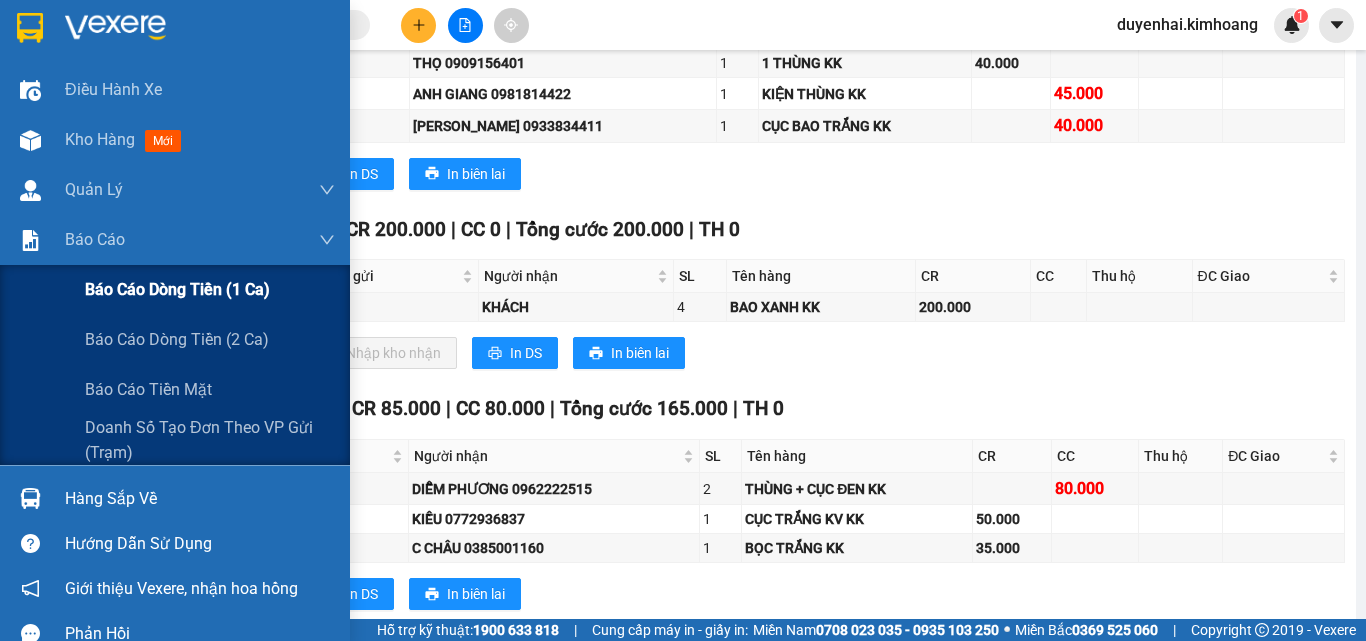 click on "Báo cáo dòng tiền (1 ca)" at bounding box center (177, 289) 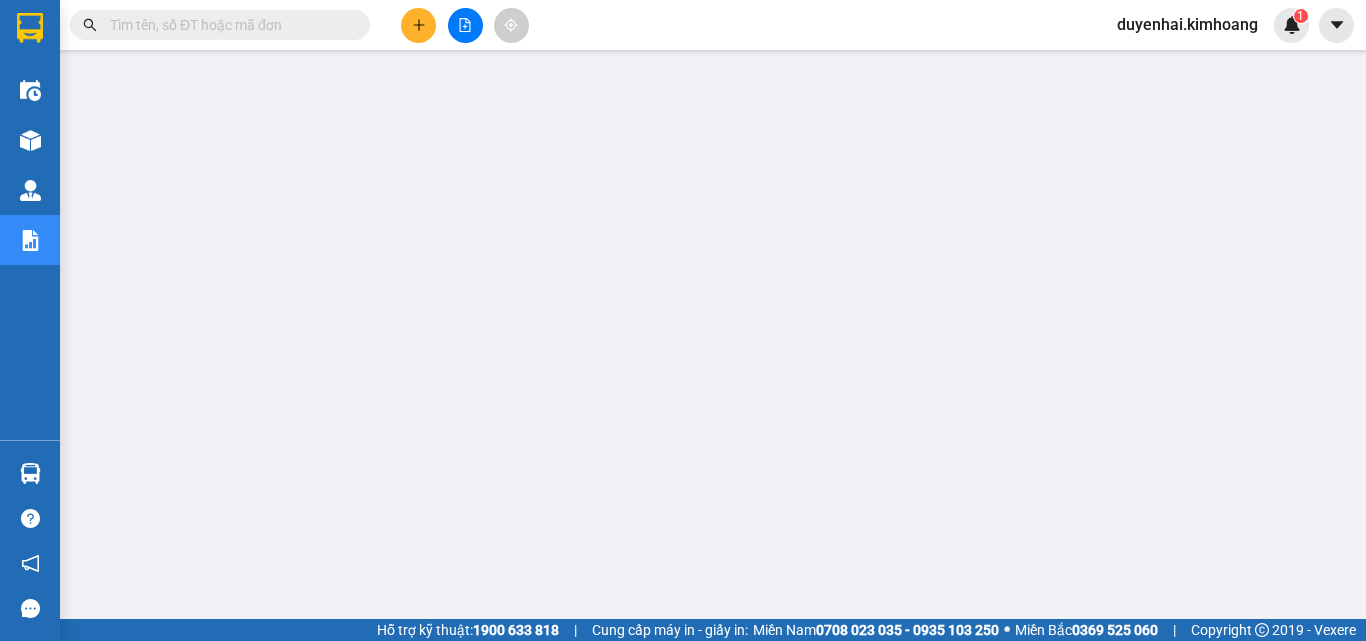scroll, scrollTop: 0, scrollLeft: 0, axis: both 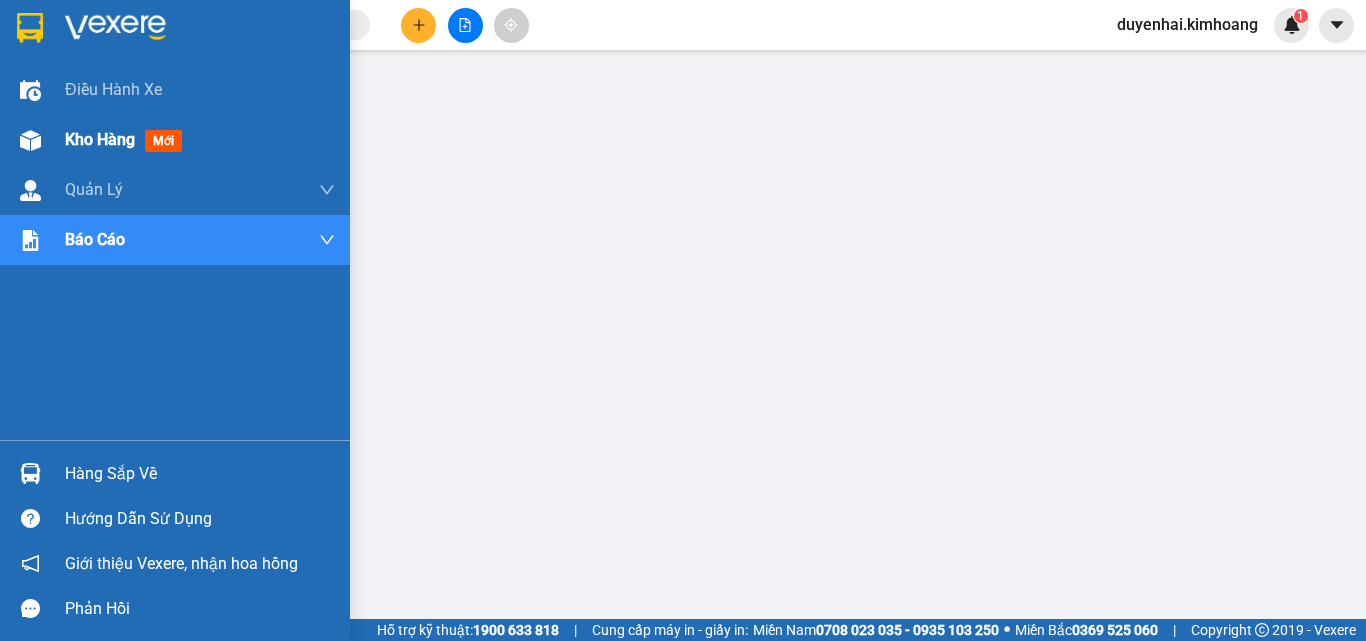click on "Kho hàng" at bounding box center [100, 139] 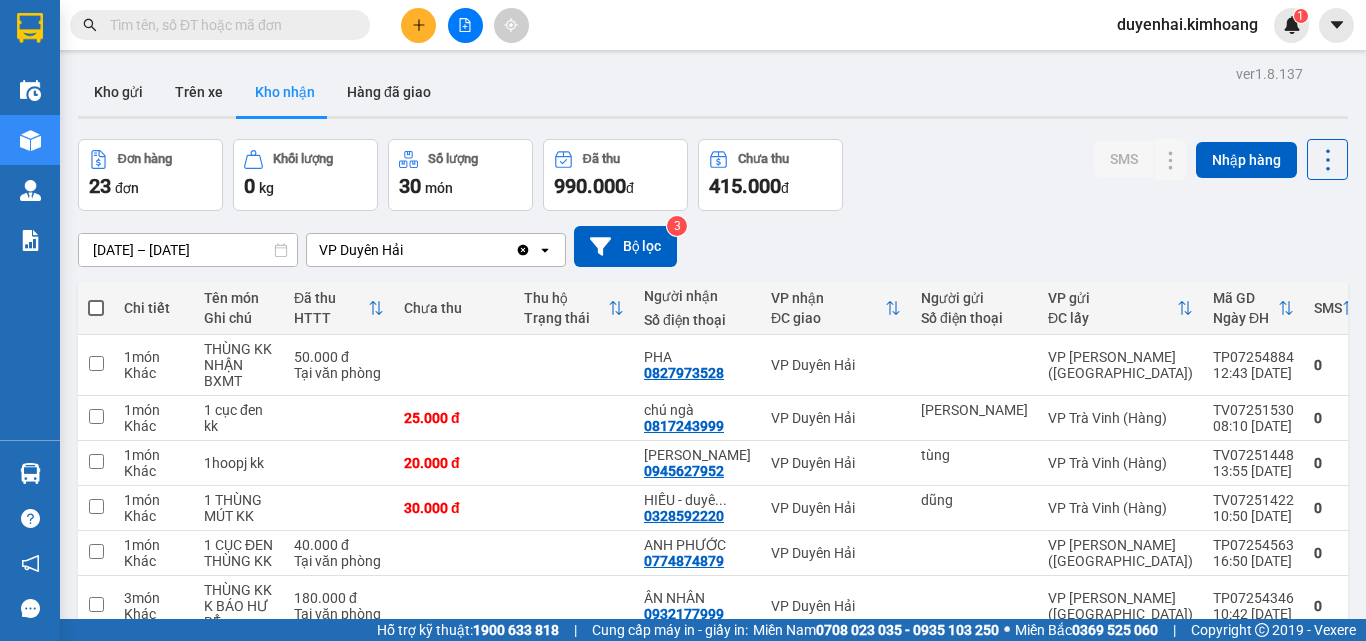 click on "Đơn hàng 23 đơn Khối lượng 0 kg Số lượng 30 món Đã thu 990.000  đ Chưa thu 415.000  đ SMS Nhập hàng" at bounding box center (713, 175) 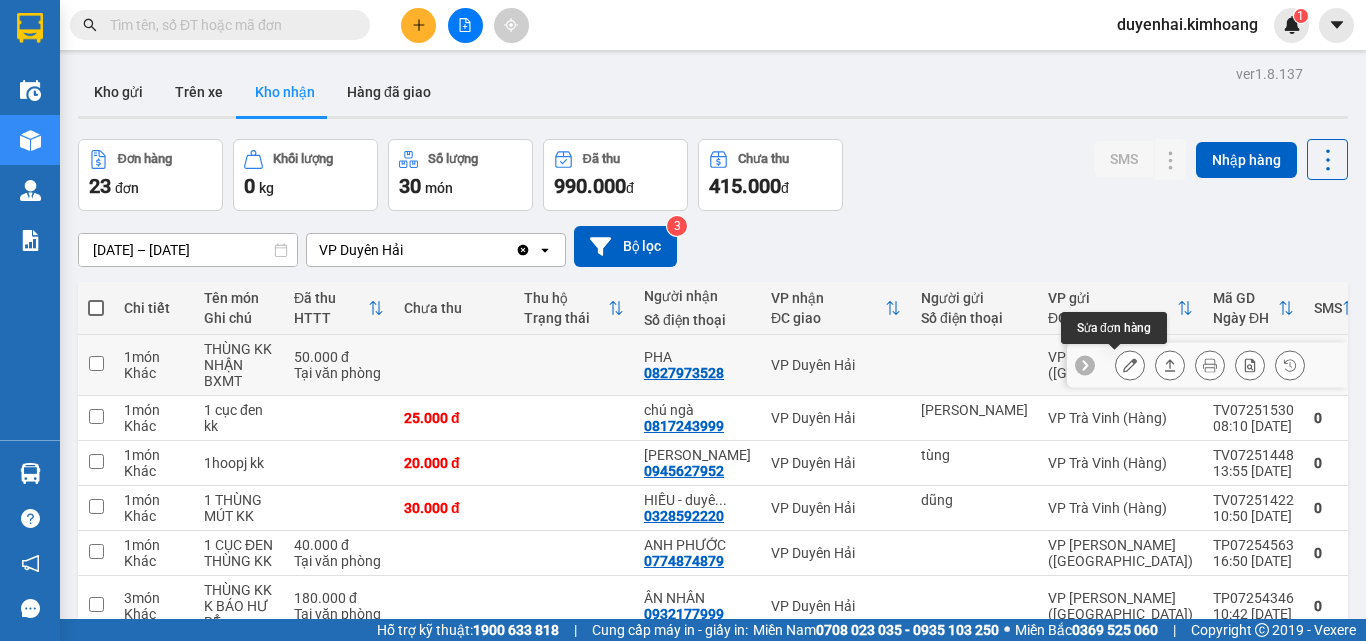 click 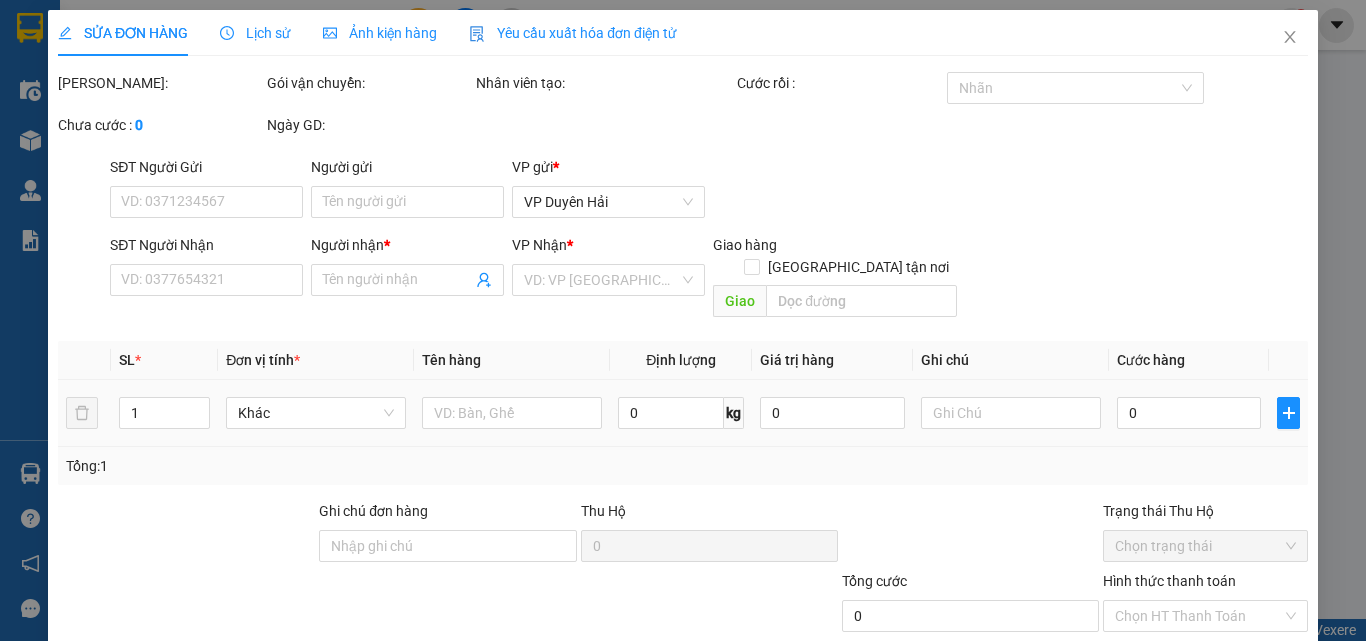 type on "0827973528" 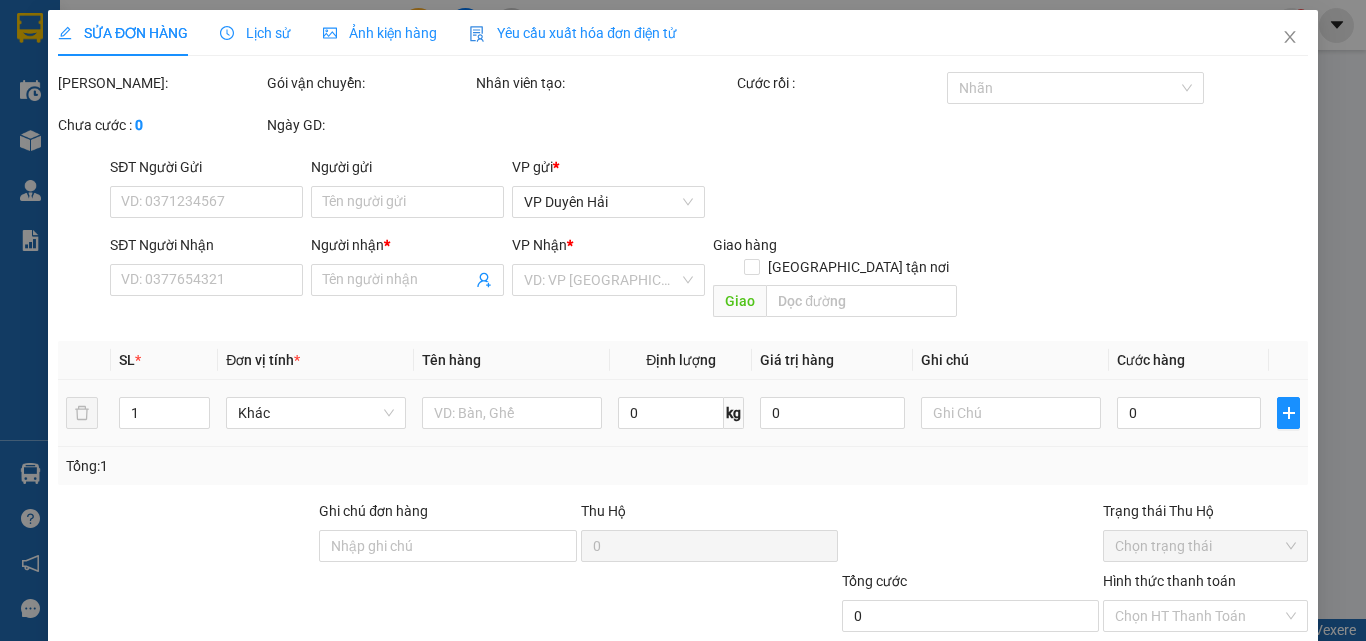 type on "50.000" 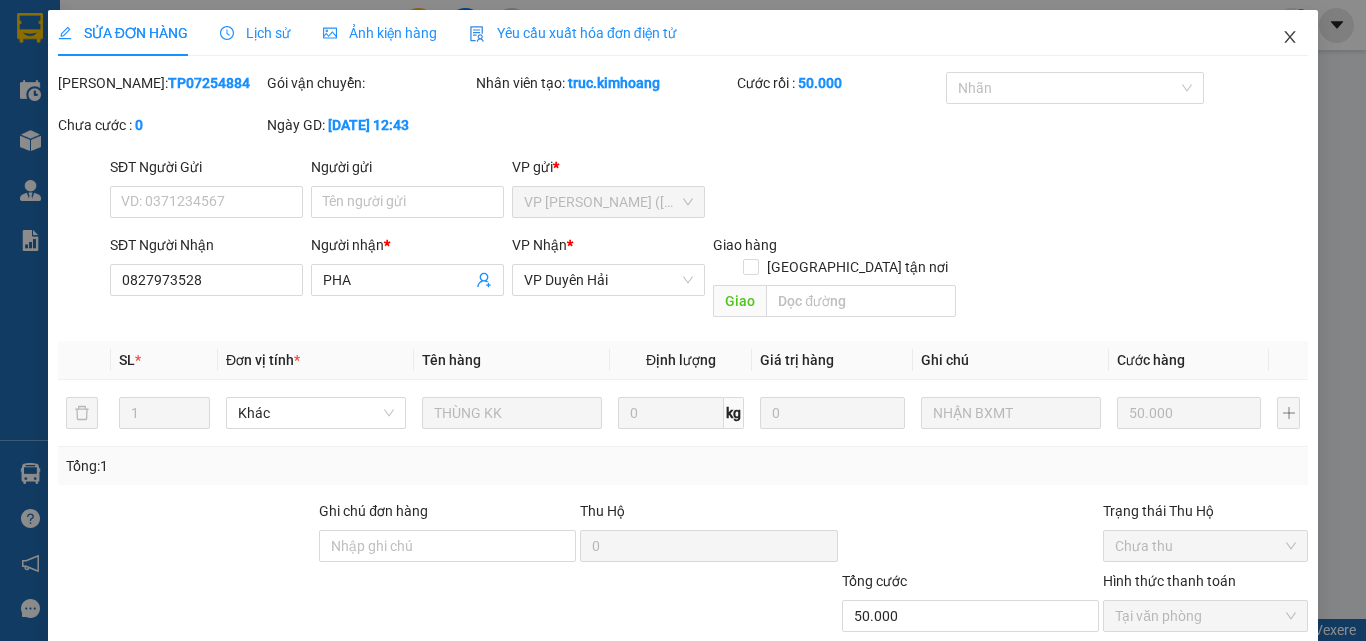 click 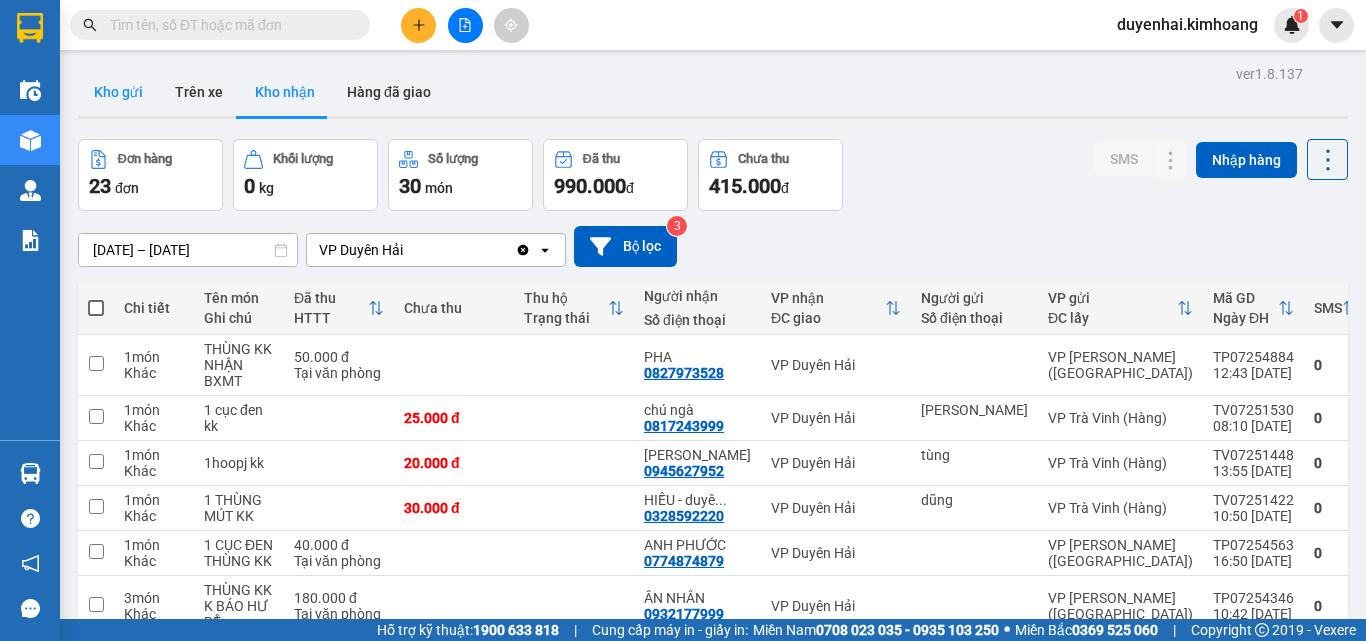 click on "Kho gửi" at bounding box center (118, 92) 